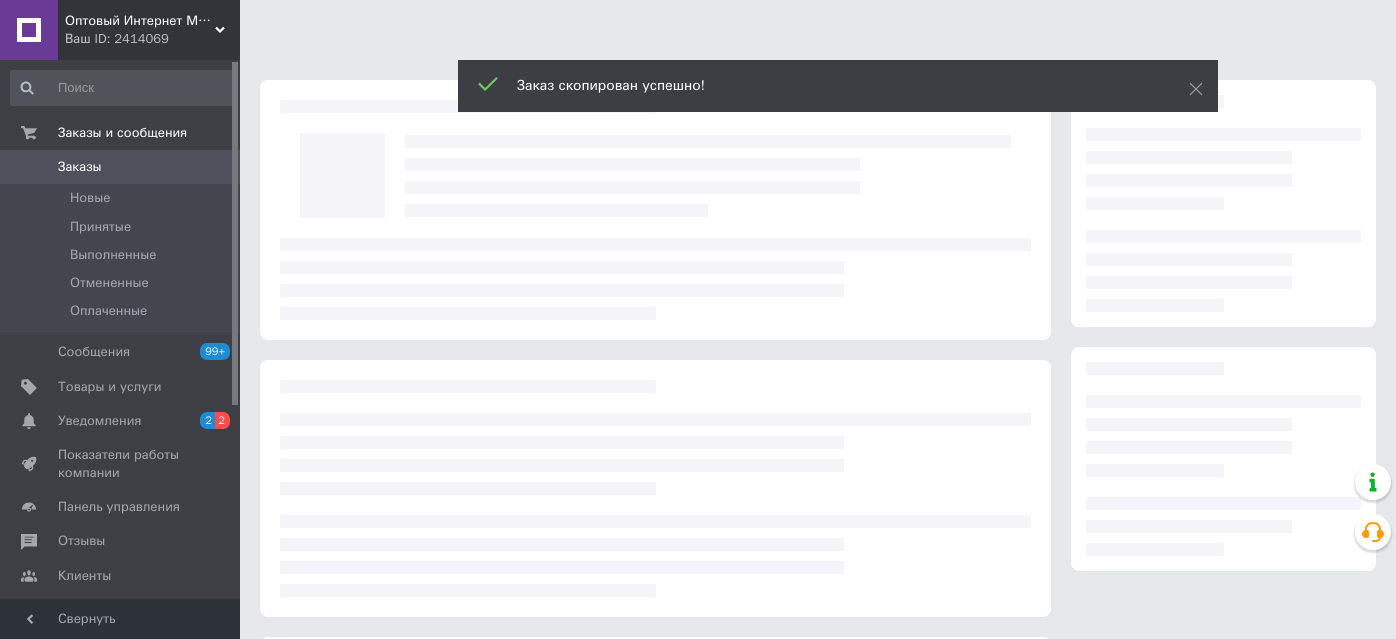 scroll, scrollTop: 0, scrollLeft: 0, axis: both 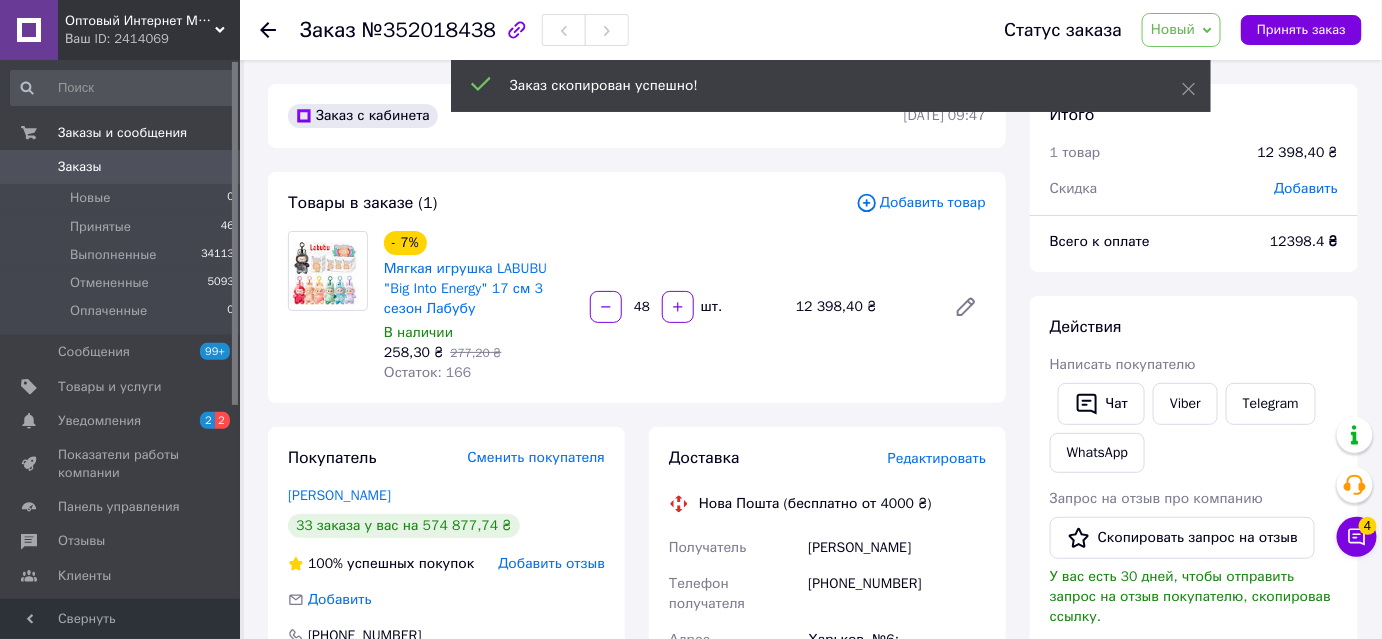 click on "Добавить товар" at bounding box center [921, 203] 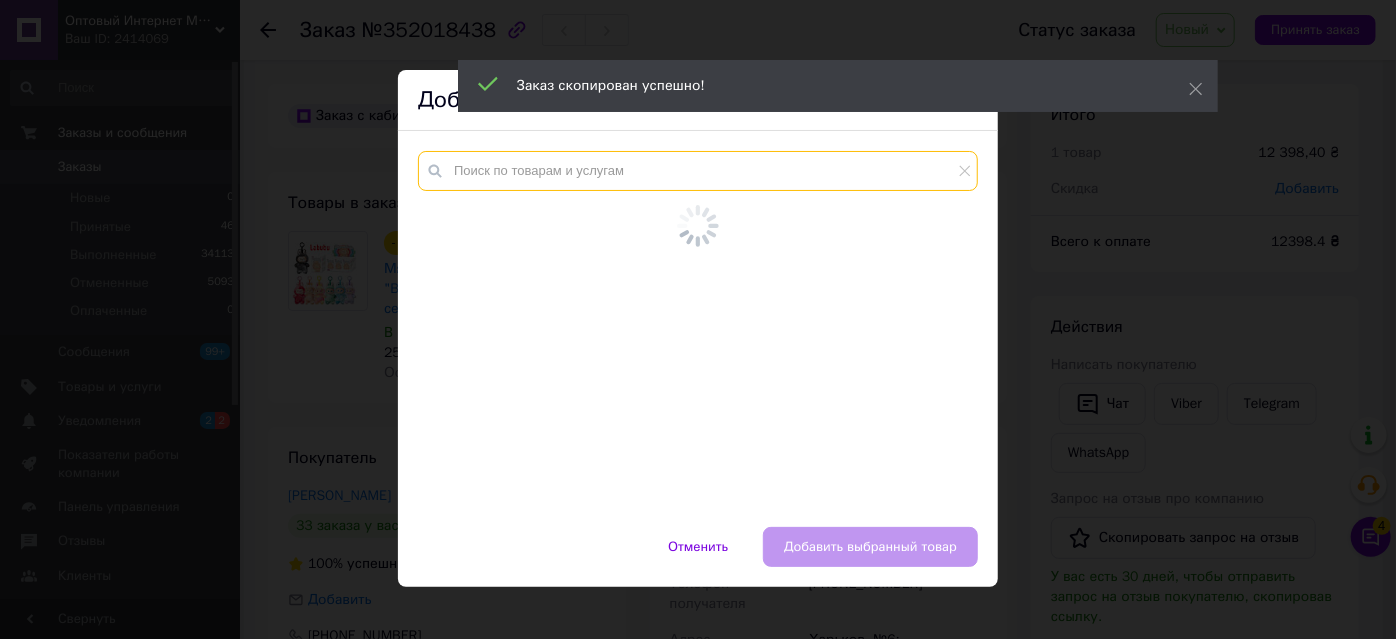click at bounding box center (698, 171) 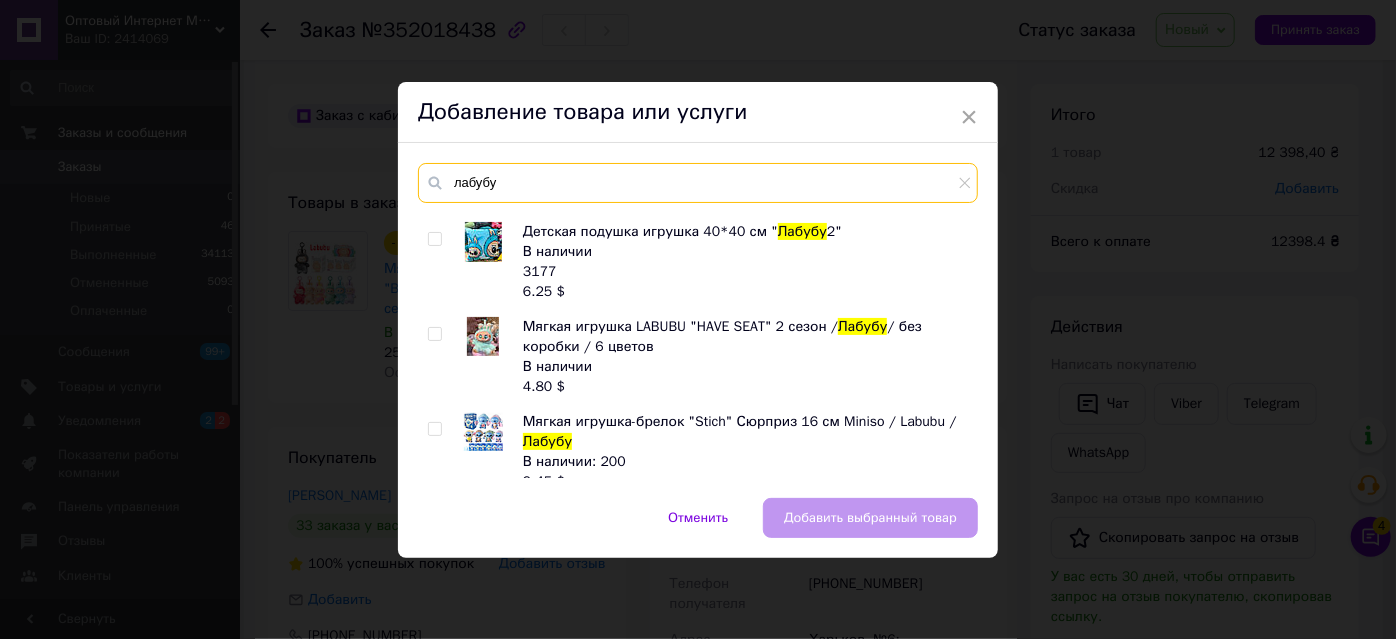 scroll, scrollTop: 181, scrollLeft: 0, axis: vertical 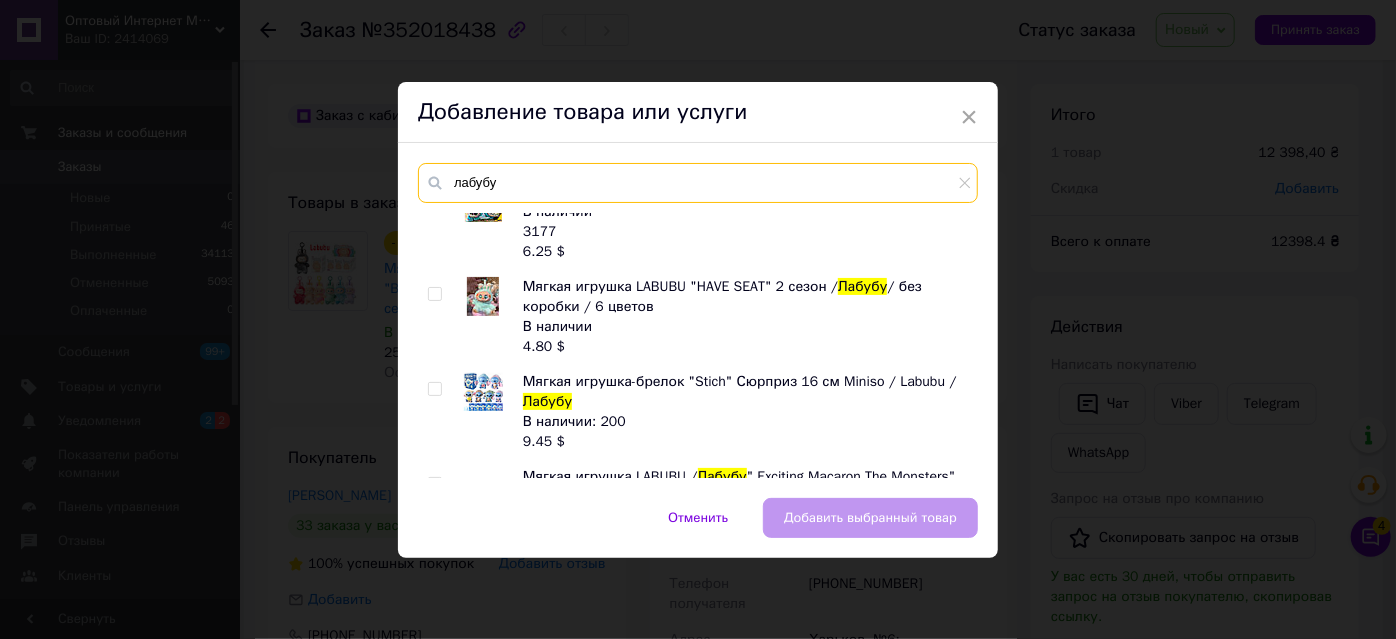 type on "лабубу" 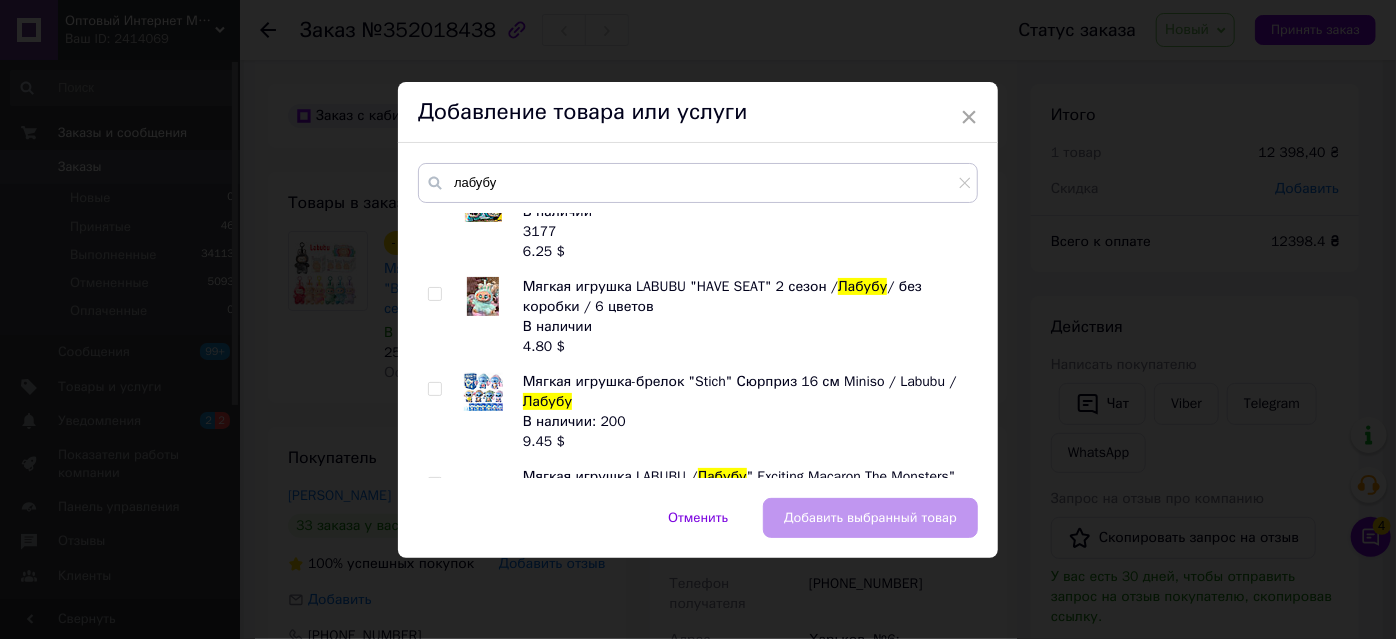 click at bounding box center [434, 389] 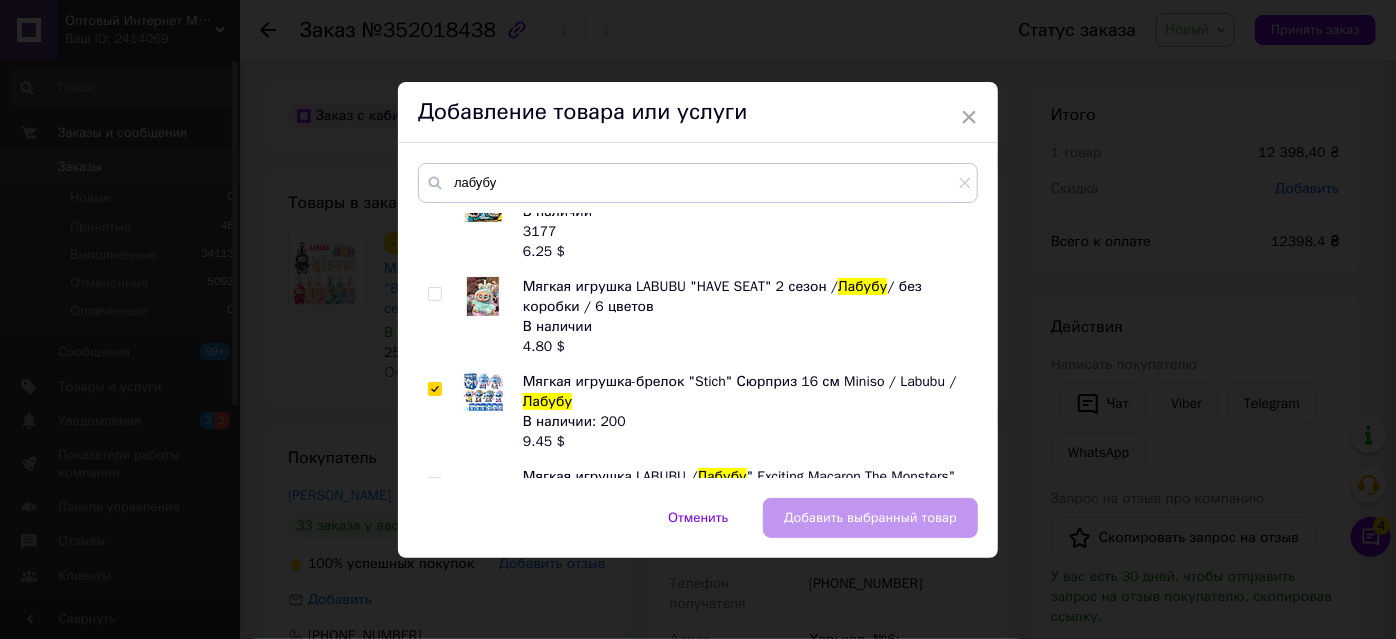 checkbox on "true" 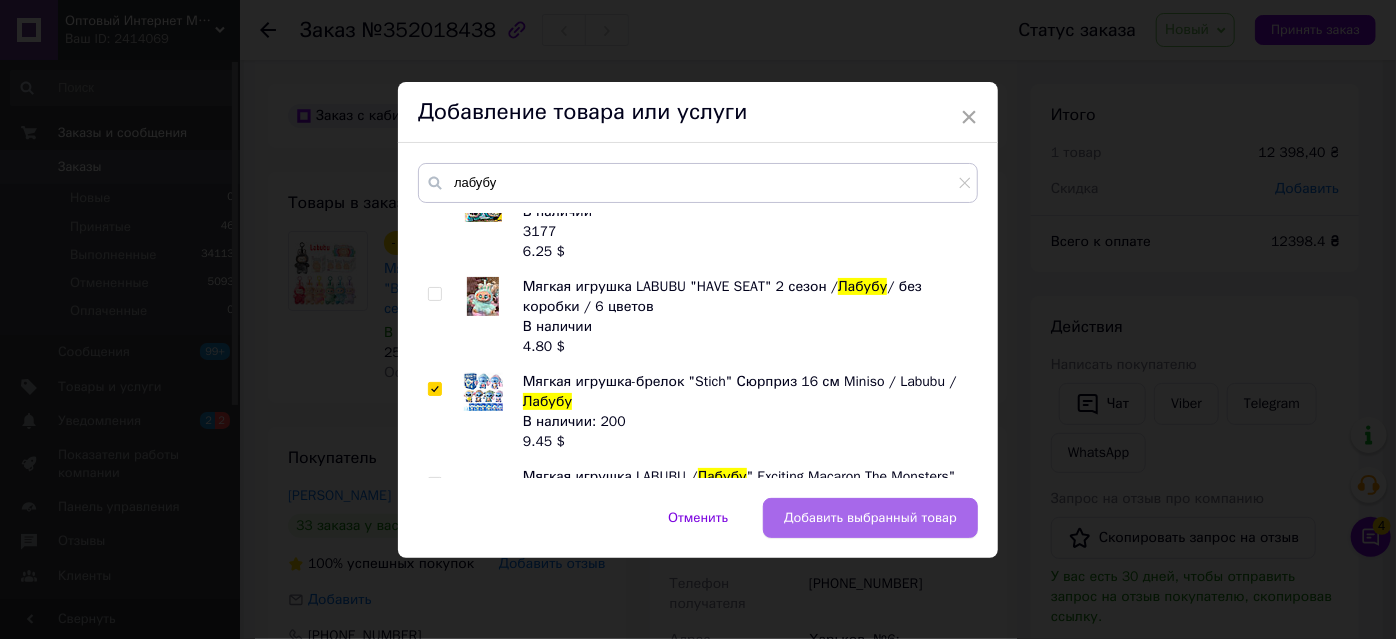 click on "Добавить выбранный товар" at bounding box center [870, 518] 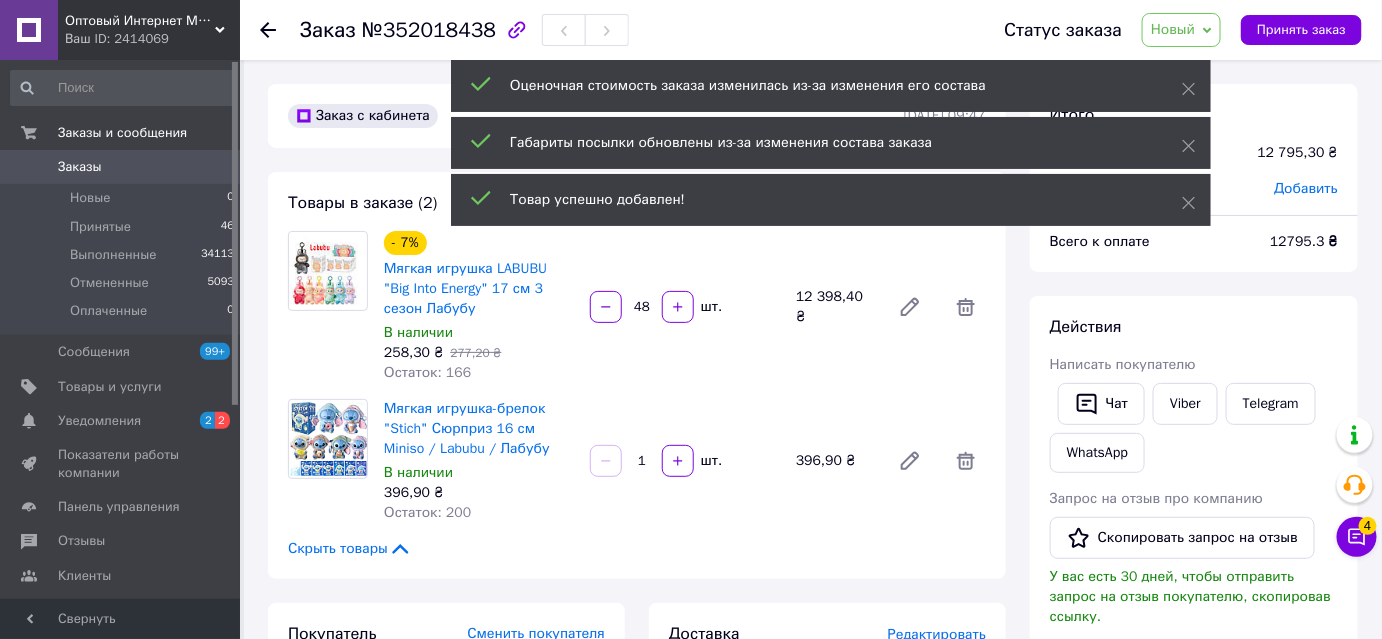 click on "1" at bounding box center [642, 461] 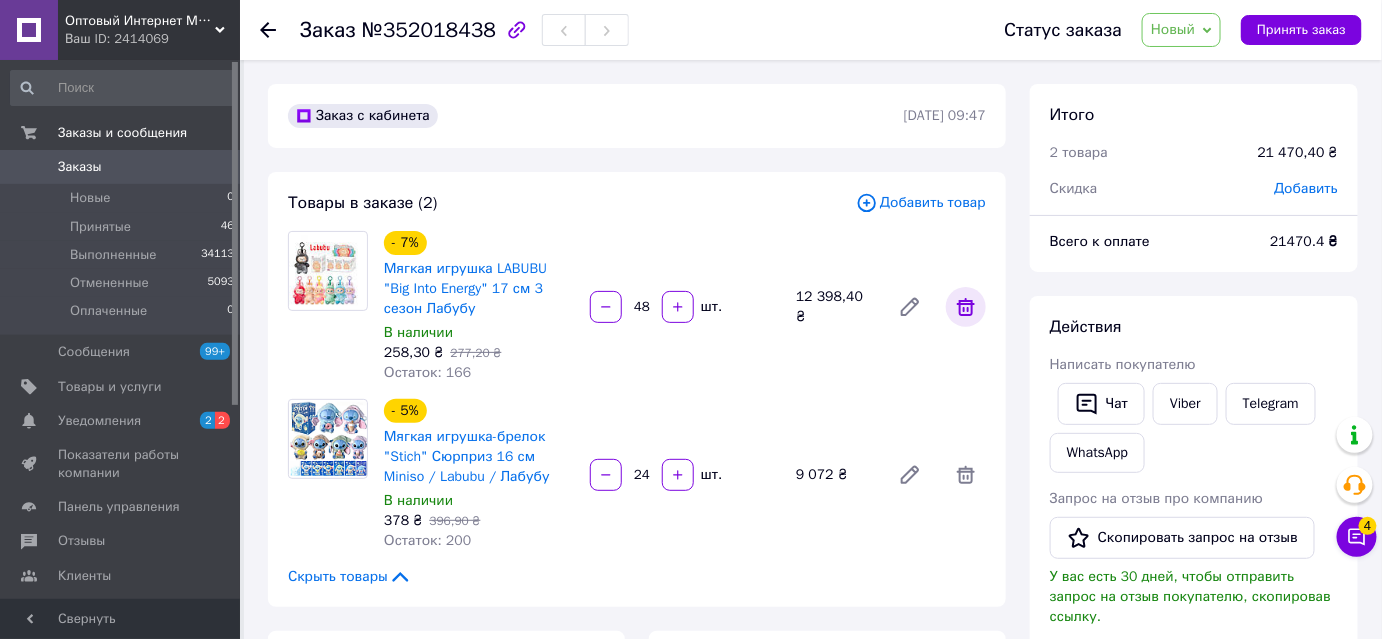 type on "24" 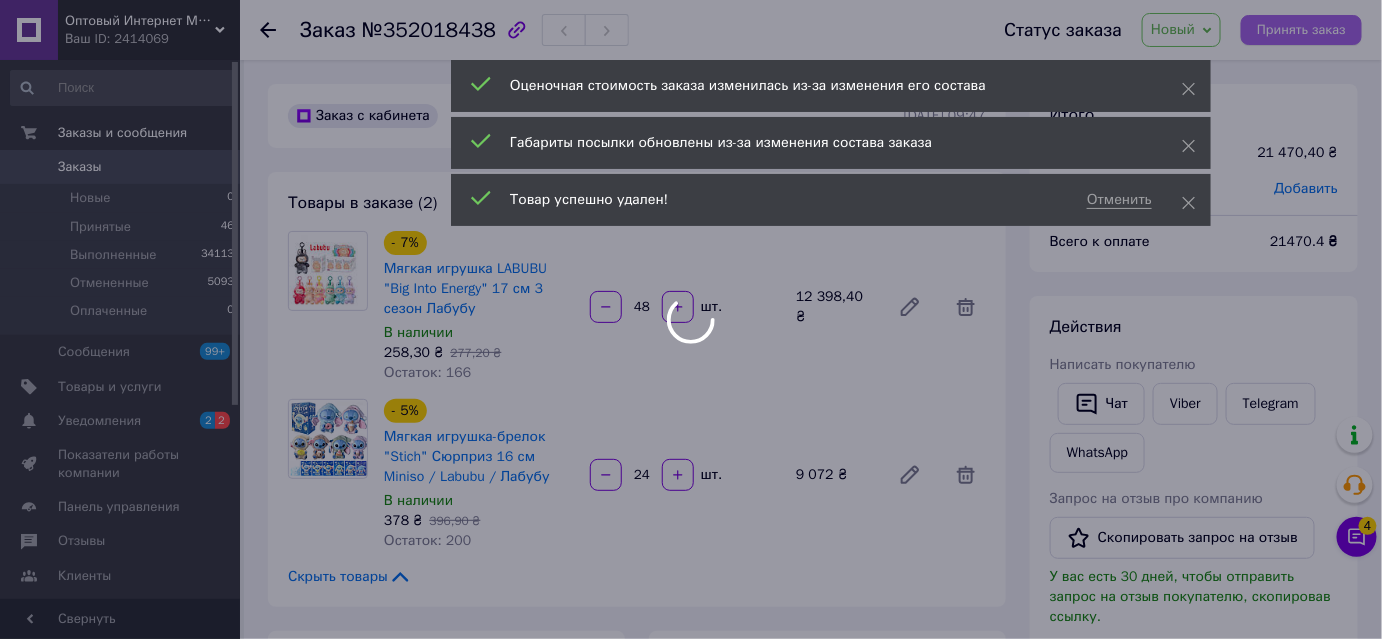 type on "24" 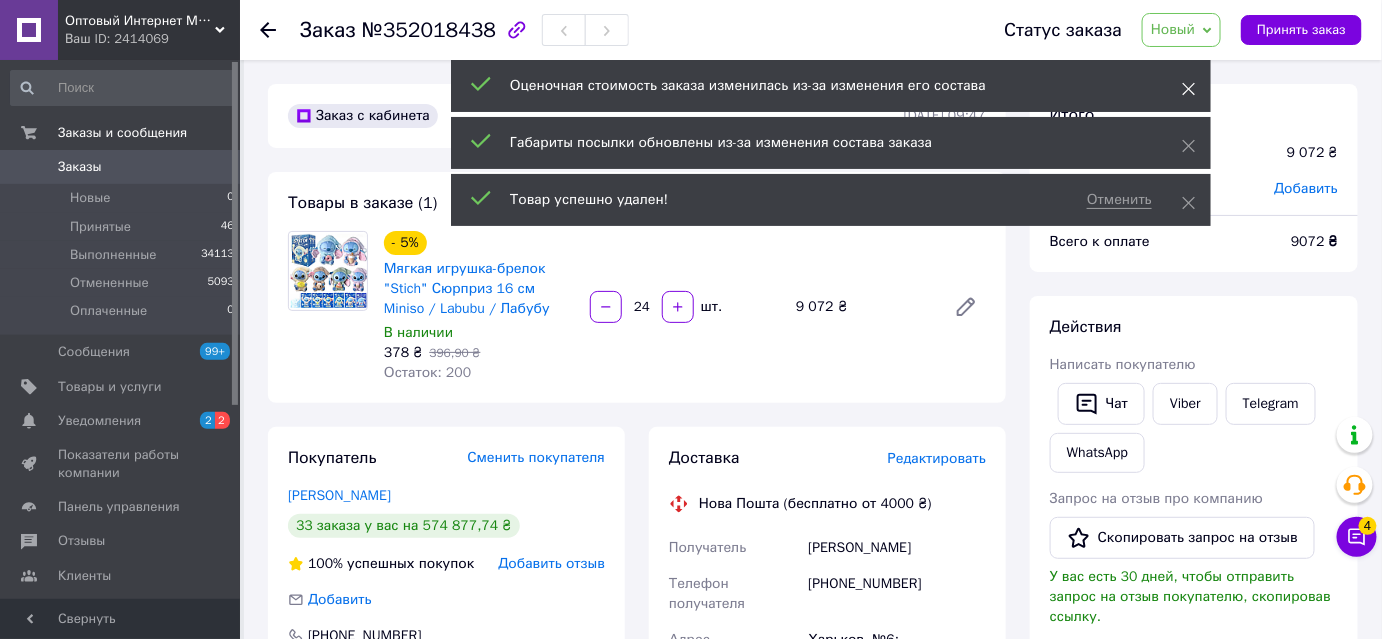 click 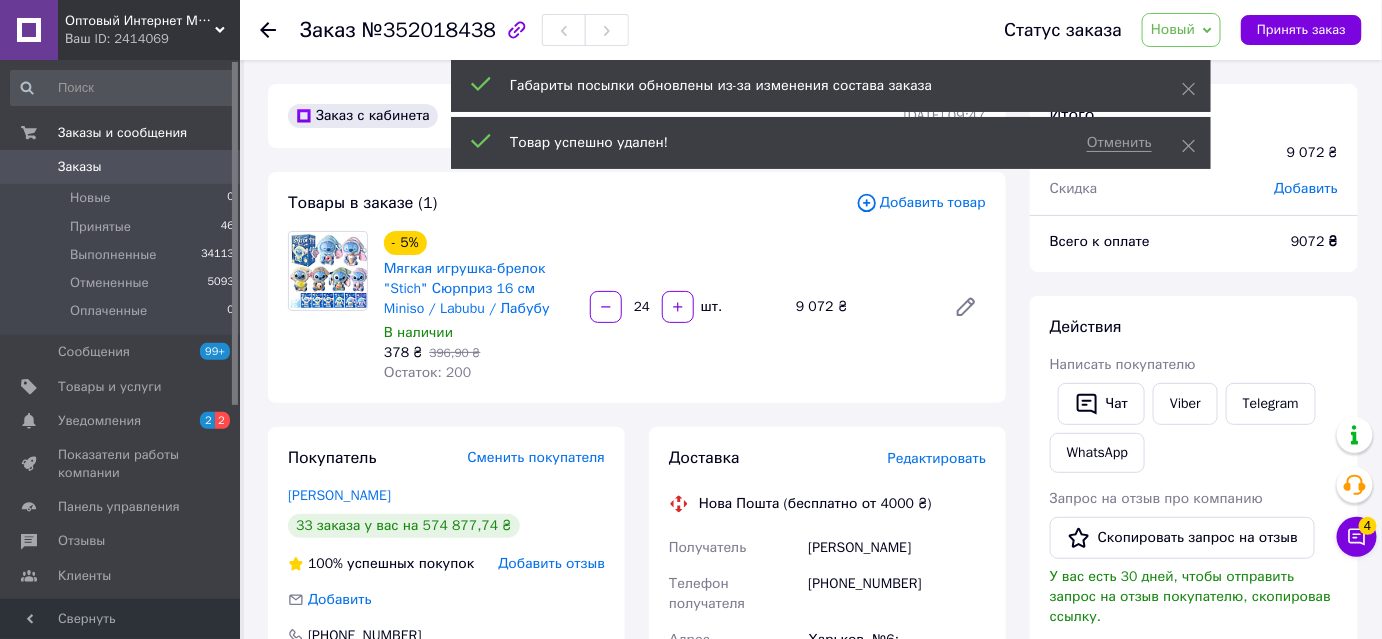 click on "Габариты посылки обновлены из-за изменения состава заказа" at bounding box center [831, 86] 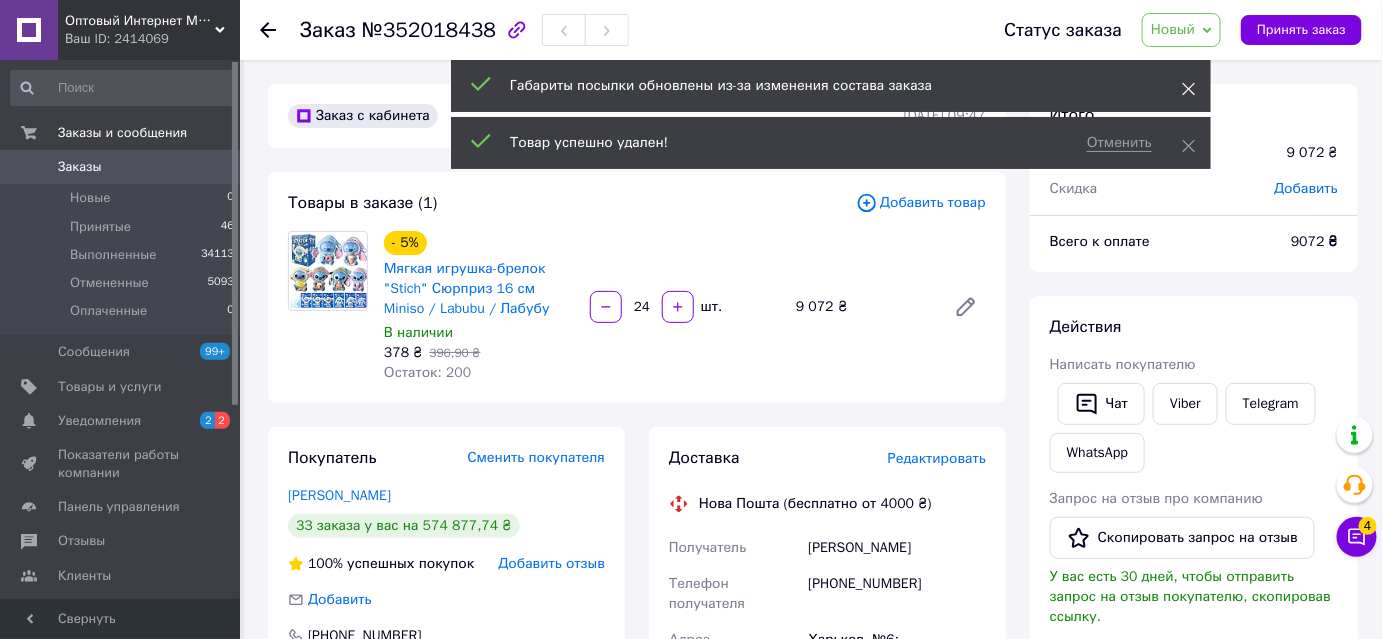 click 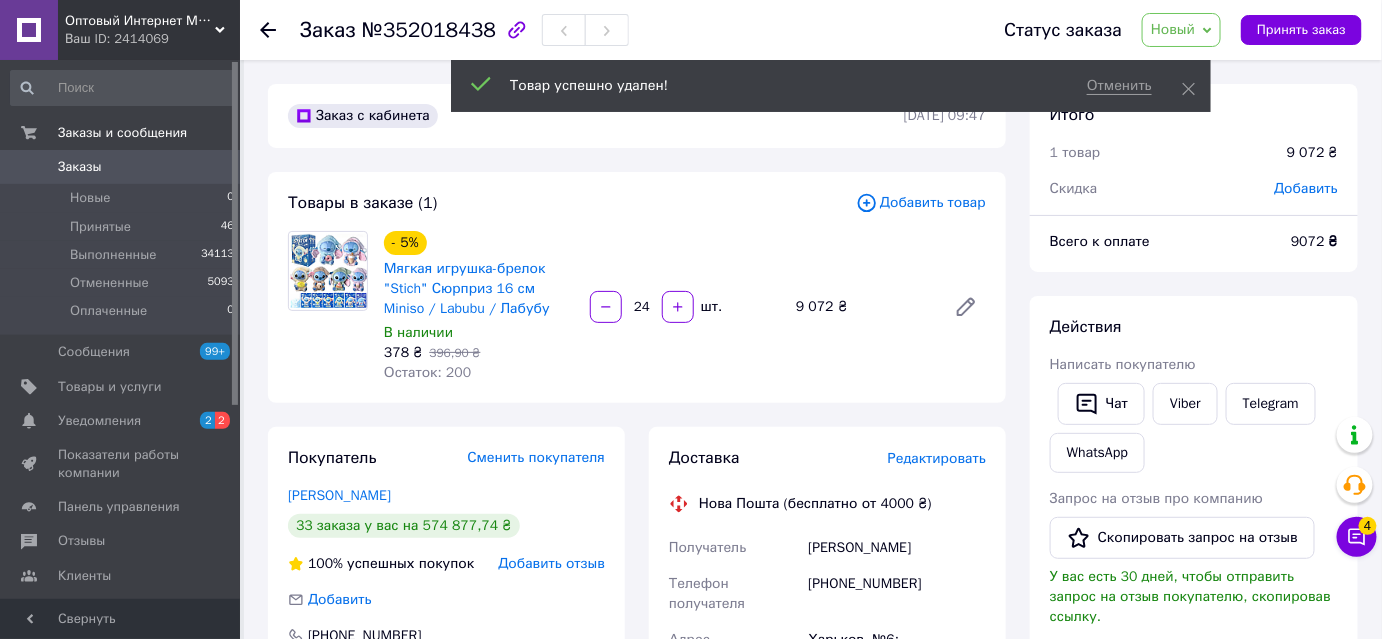 click 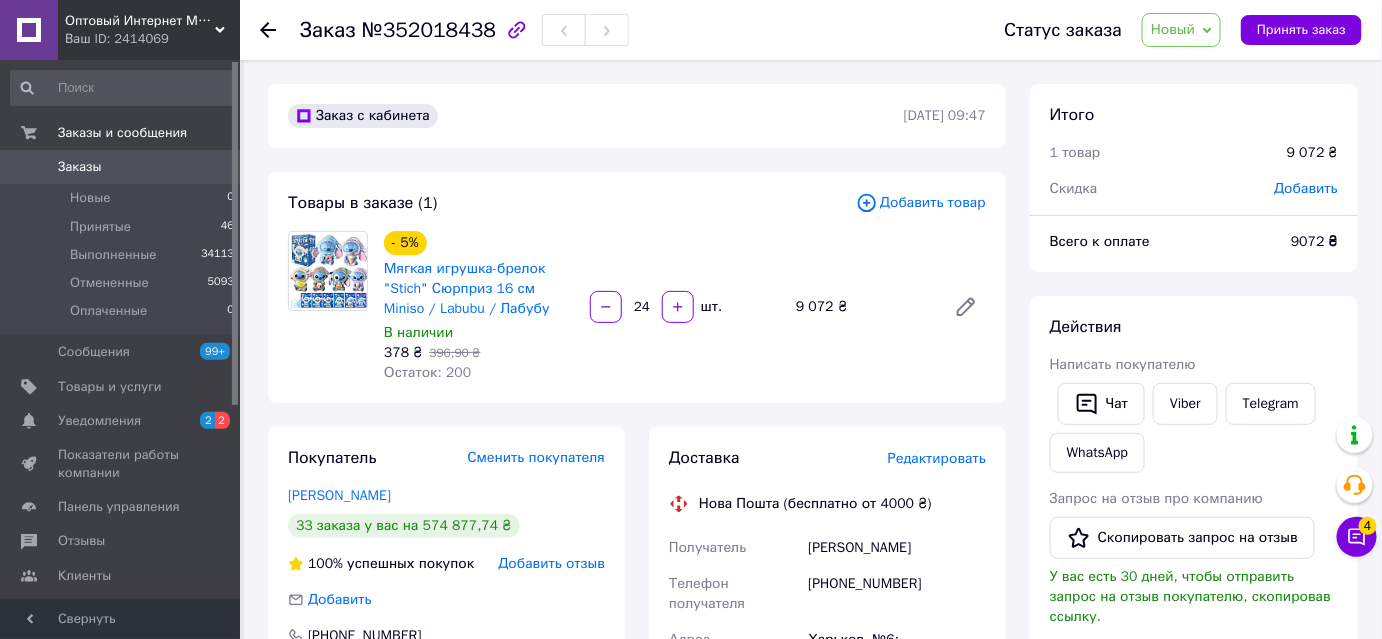 click on "Новый" at bounding box center (1173, 29) 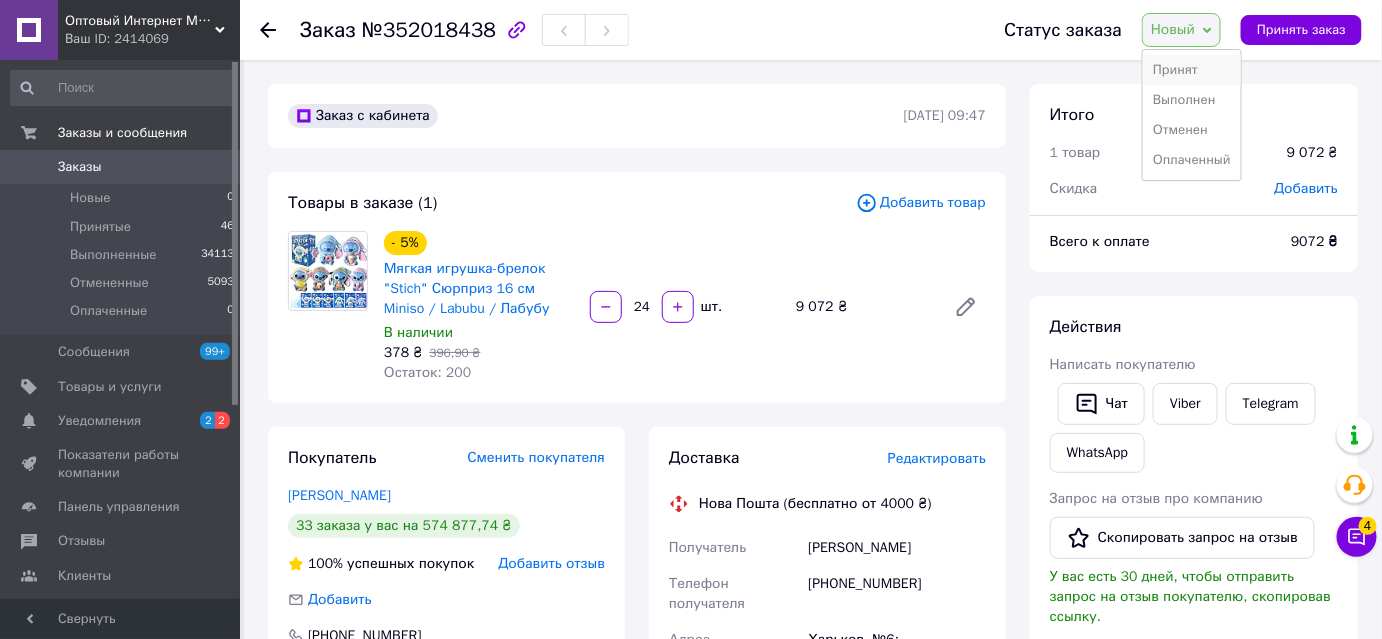 click on "Принят" at bounding box center [1192, 70] 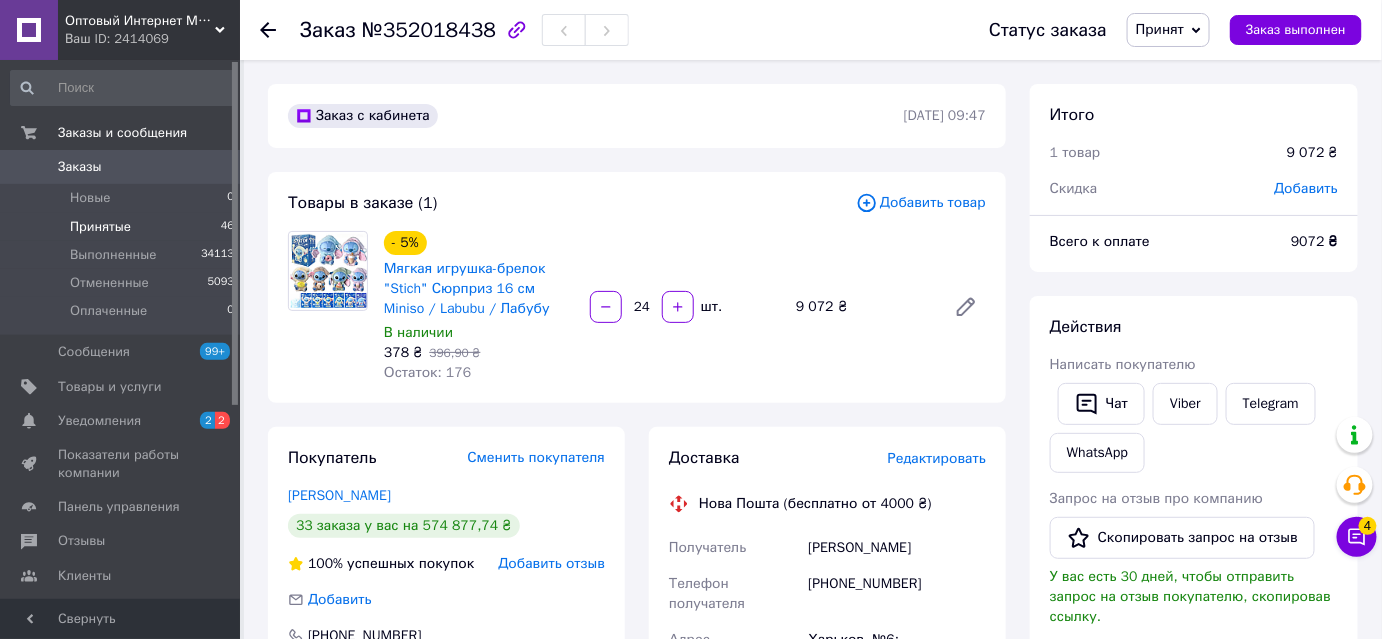 click on "Принятые 46" at bounding box center [123, 227] 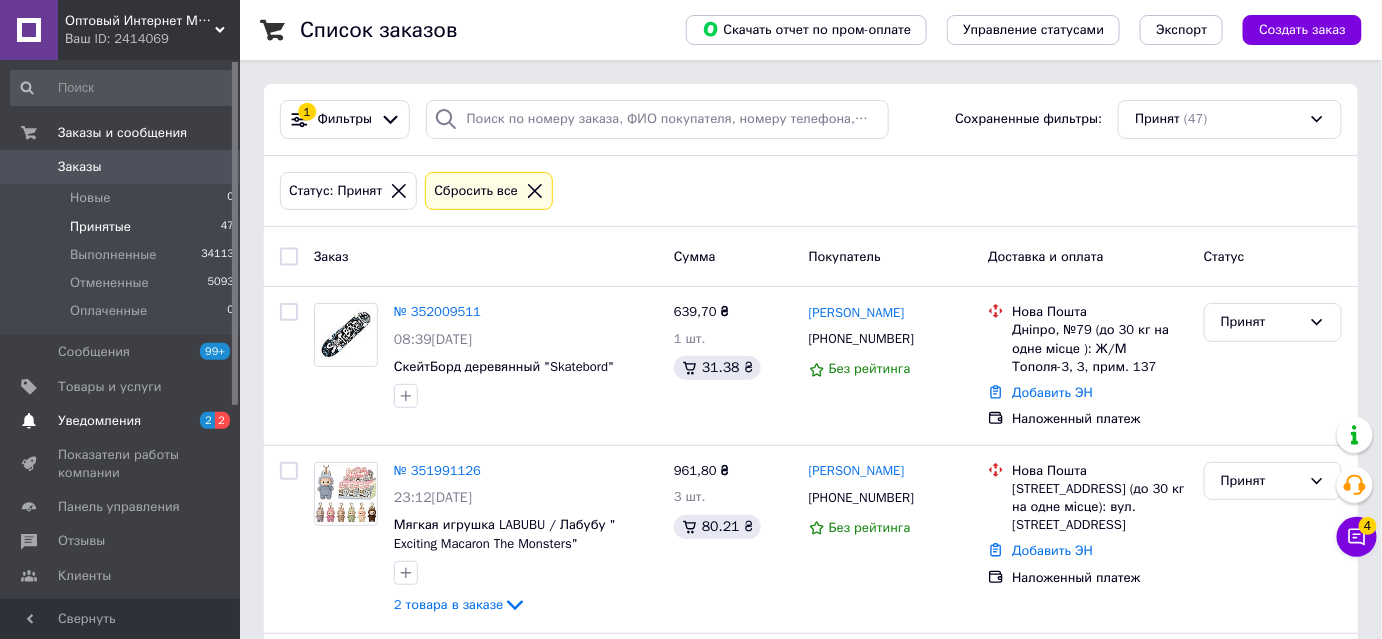 click on "Уведомления" at bounding box center (121, 421) 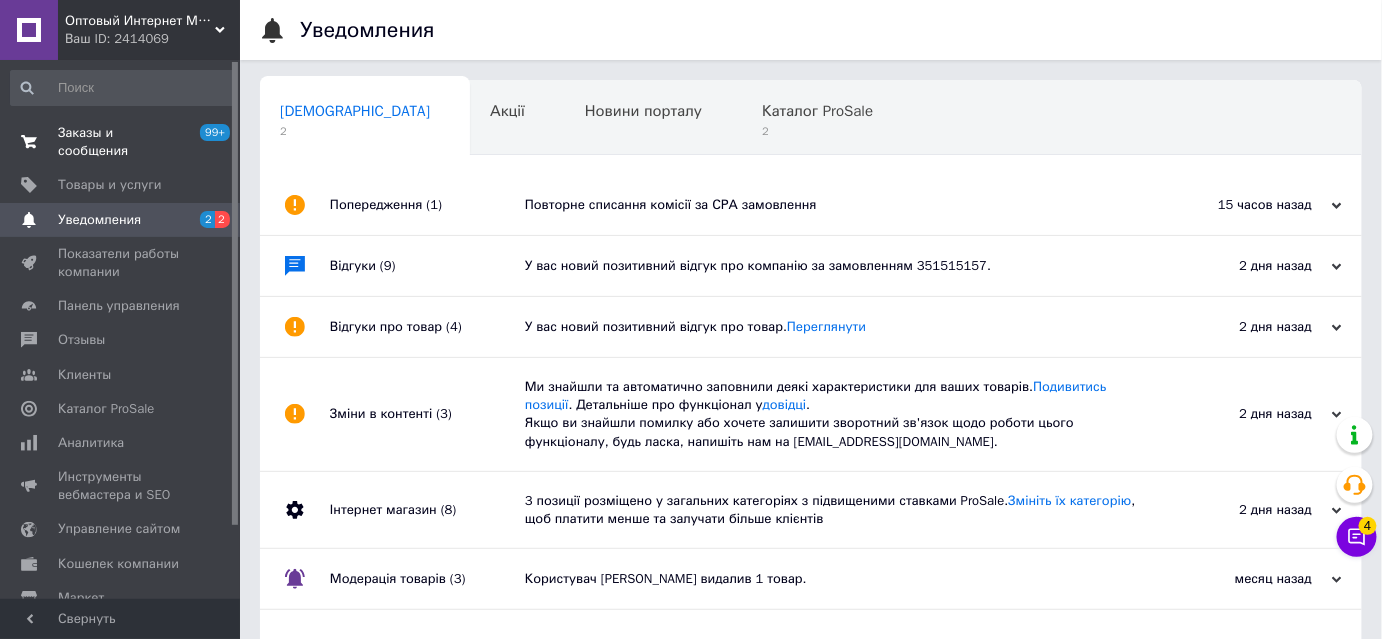 click on "Заказы и сообщения" at bounding box center [121, 142] 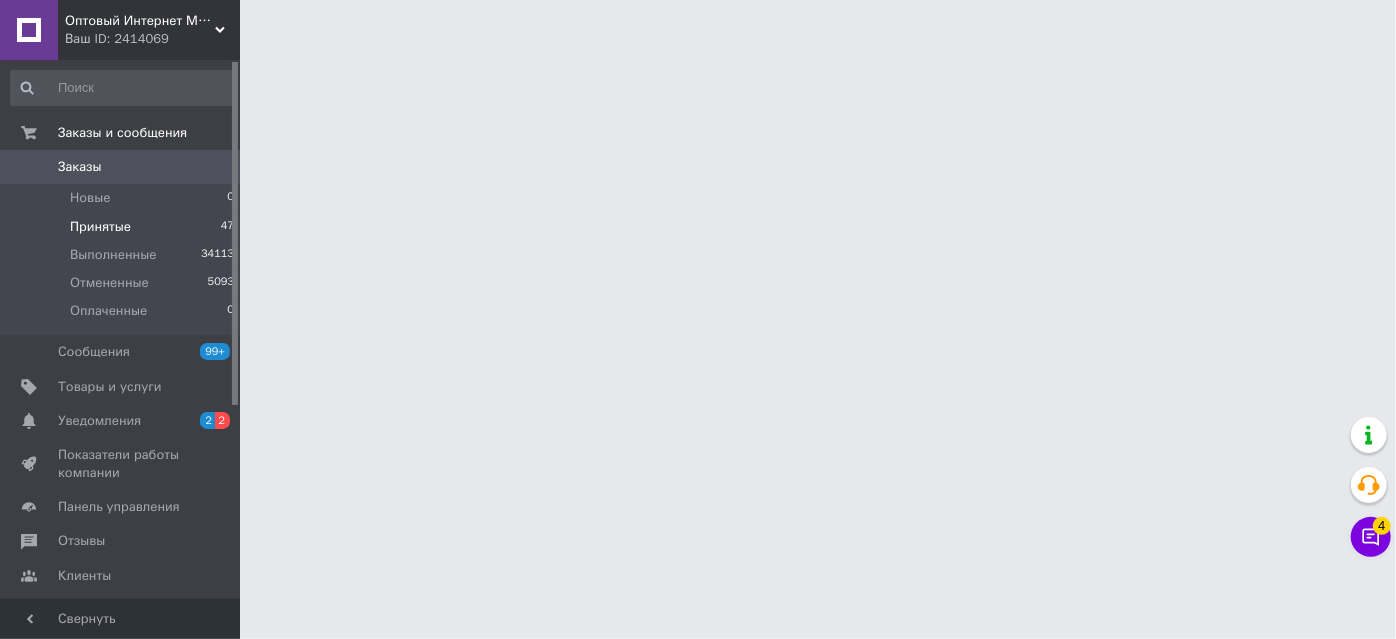 click on "Принятые" at bounding box center (100, 227) 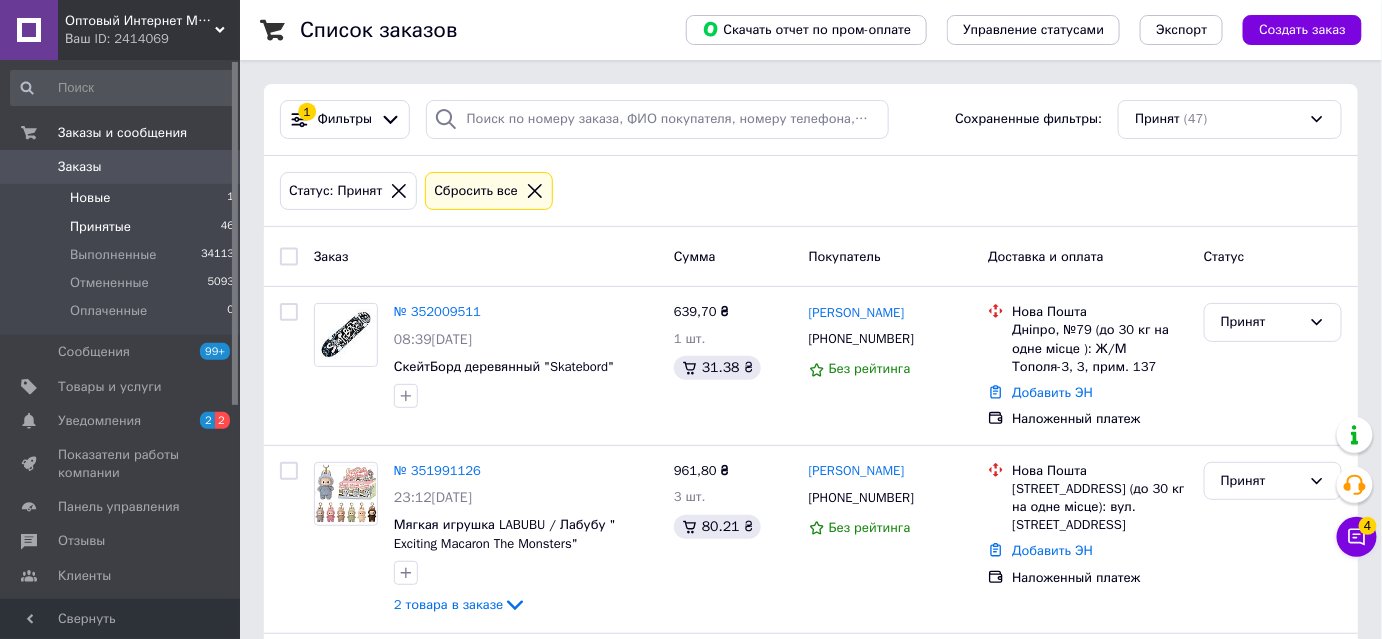 click on "Новые 1" at bounding box center [123, 198] 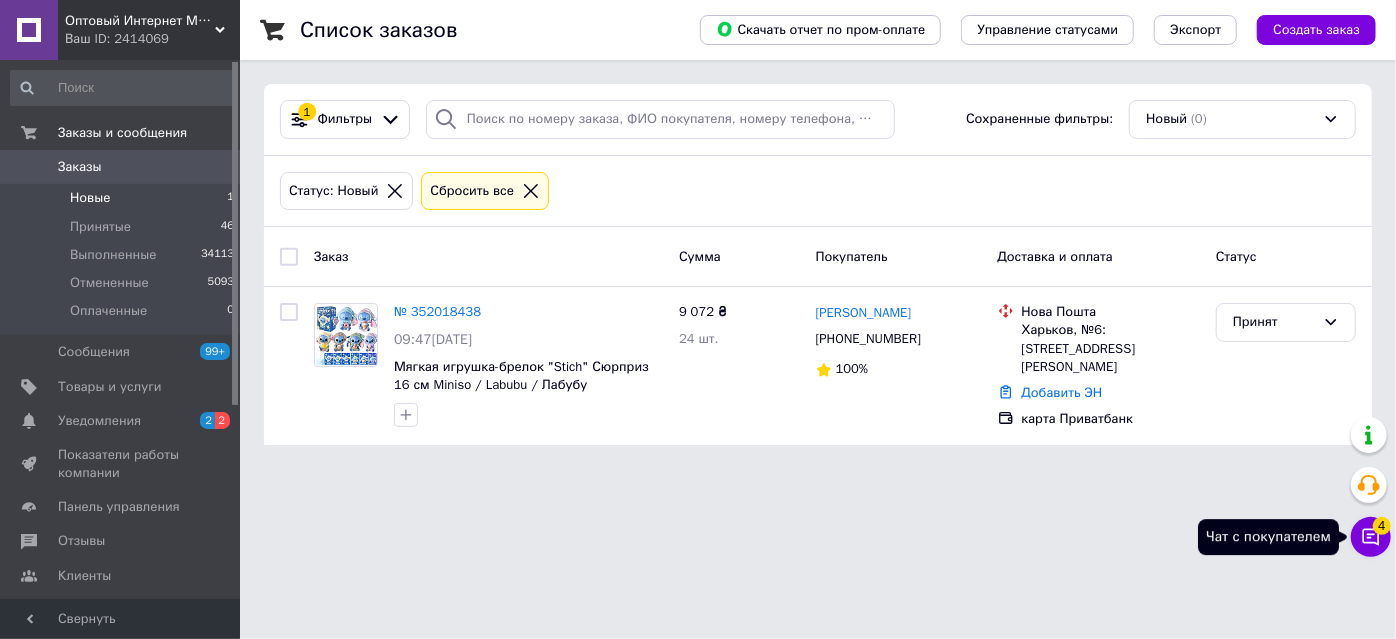 click 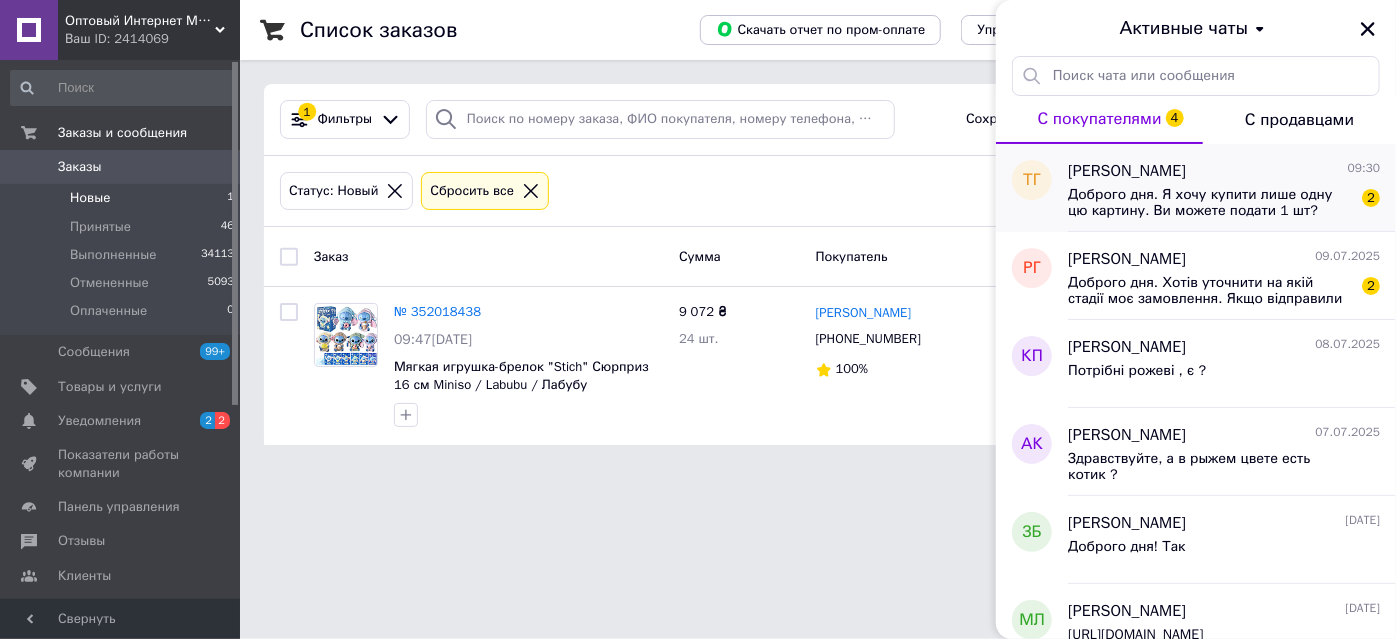 click on "Доброго дня. Я хочу купити лише одну цю картину. Ви можете подати 1 шт?" at bounding box center [1210, 203] 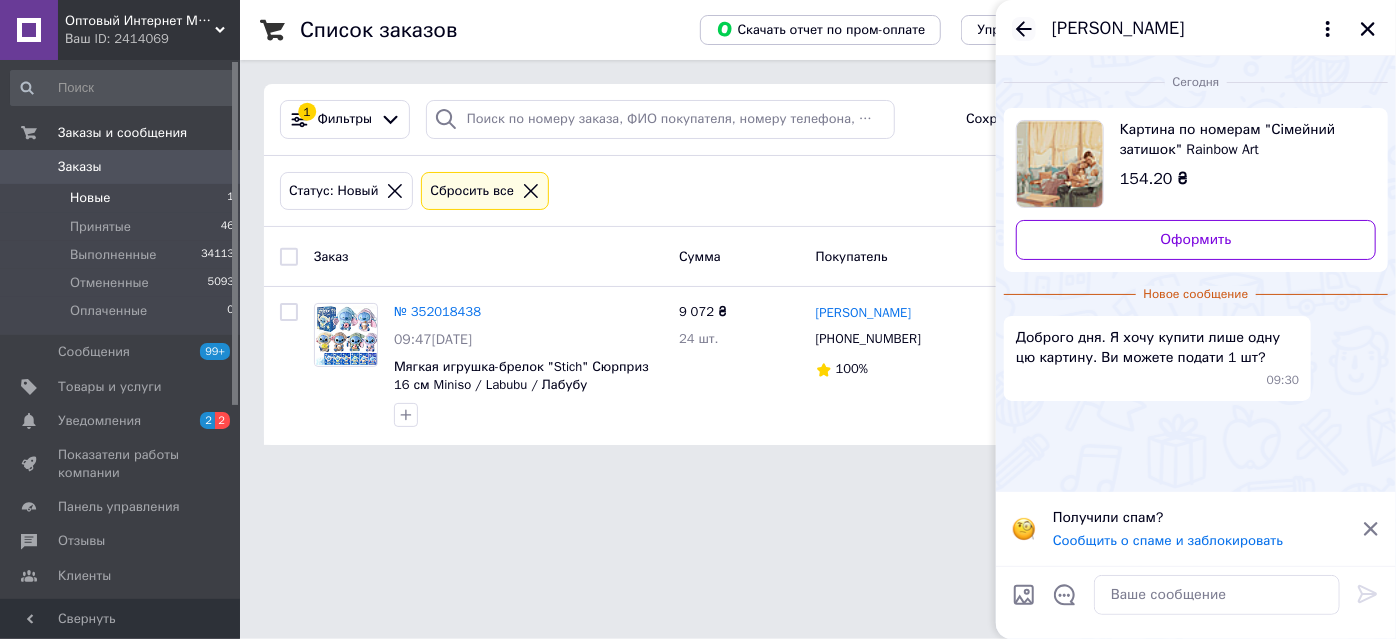 click 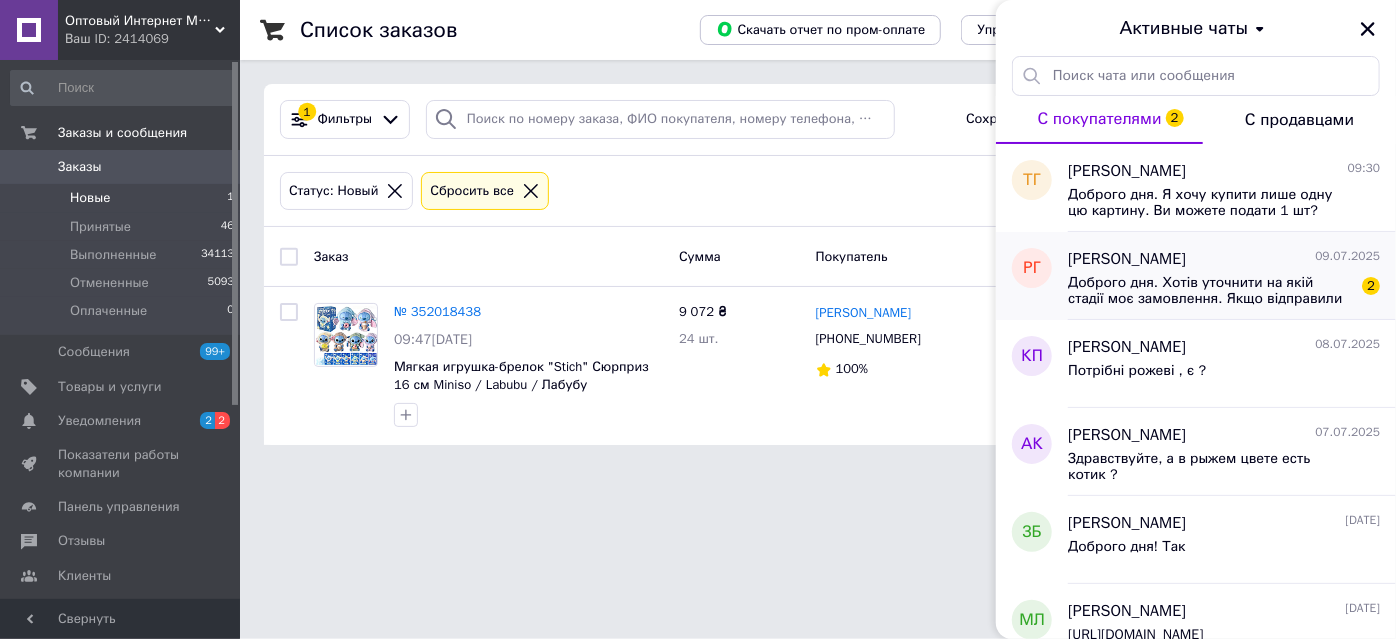 click on "Доброго дня.
Хотів уточнити на якій стадії моє замовлення. Якщо відправили то дайте номер ТТН. Якщо ні то додайте ще Гамак за 197грн і напишіть коли відправка. Дякую" at bounding box center (1210, 291) 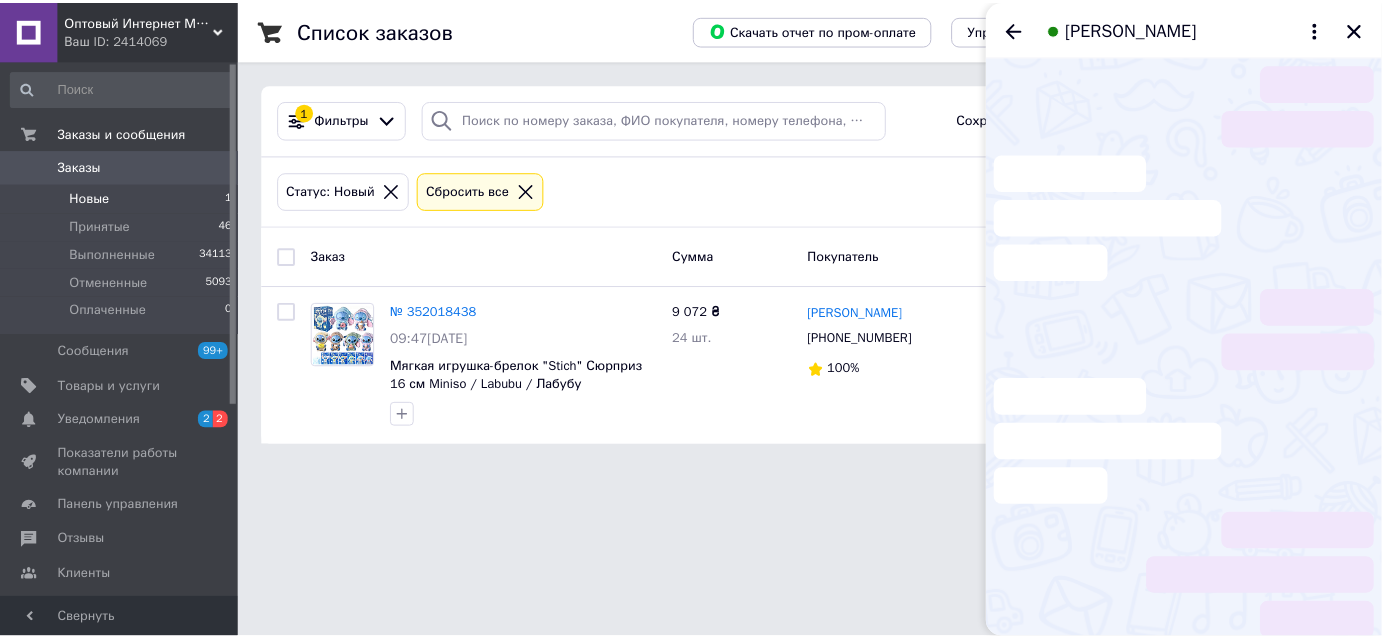 scroll, scrollTop: 106, scrollLeft: 0, axis: vertical 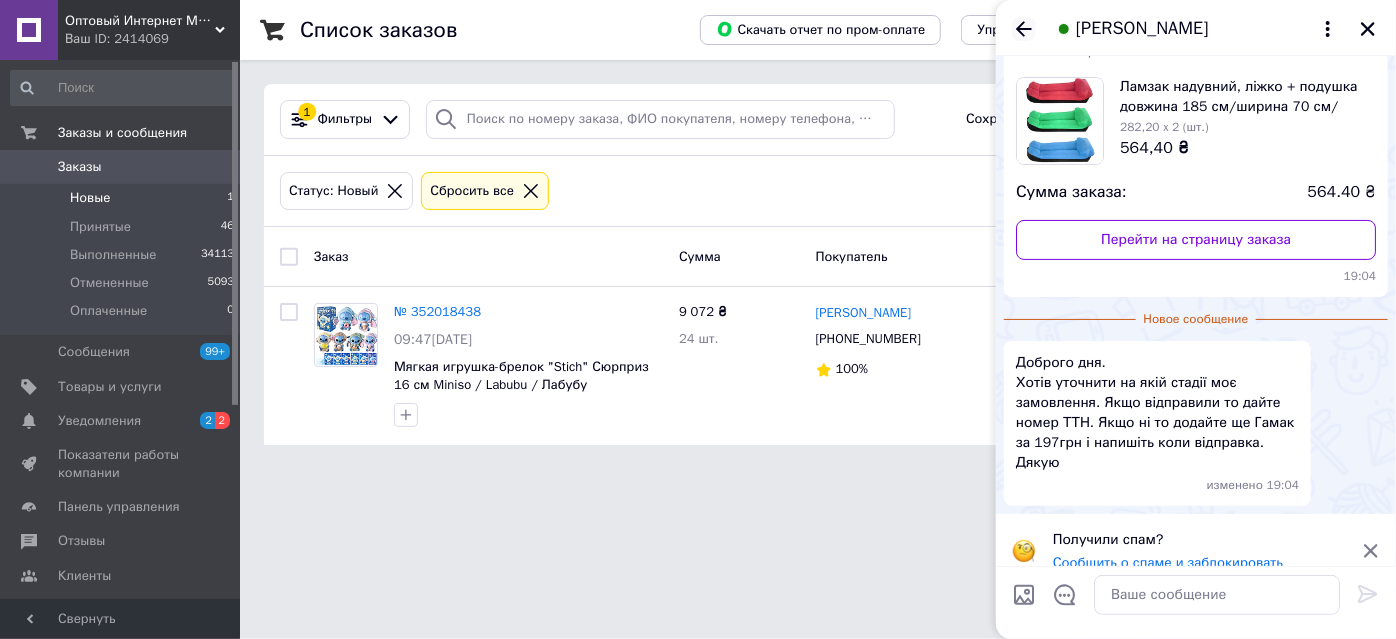 click 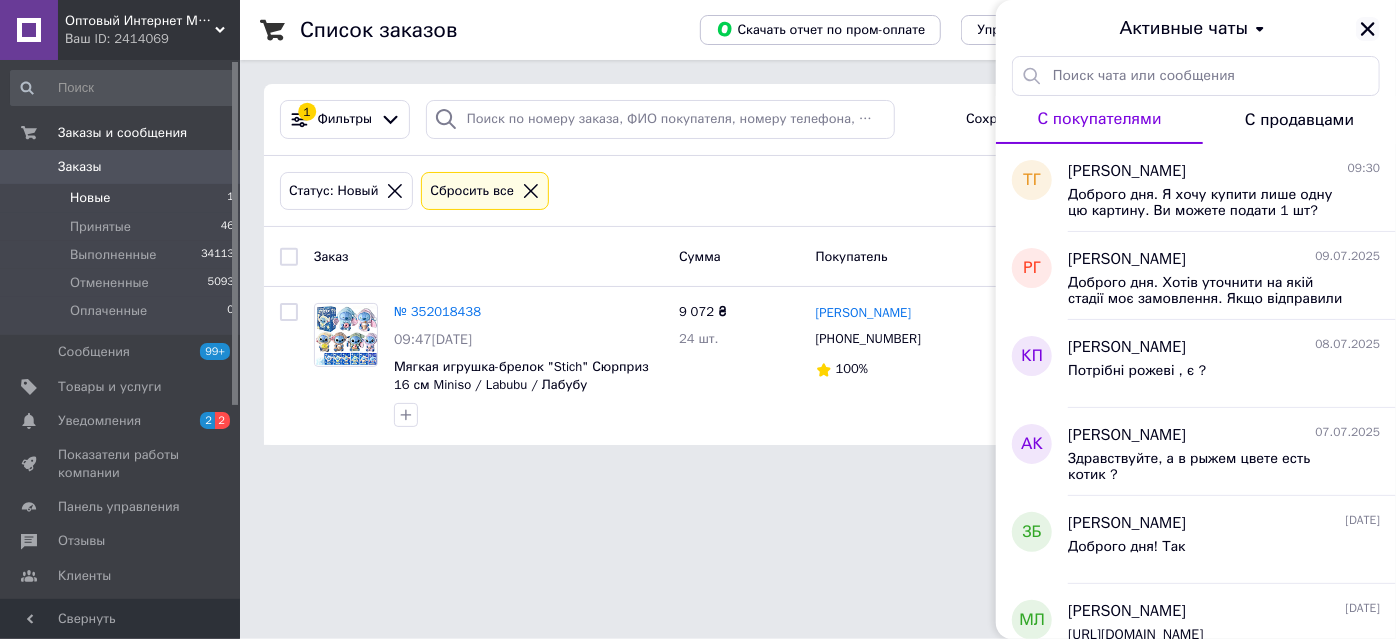 click 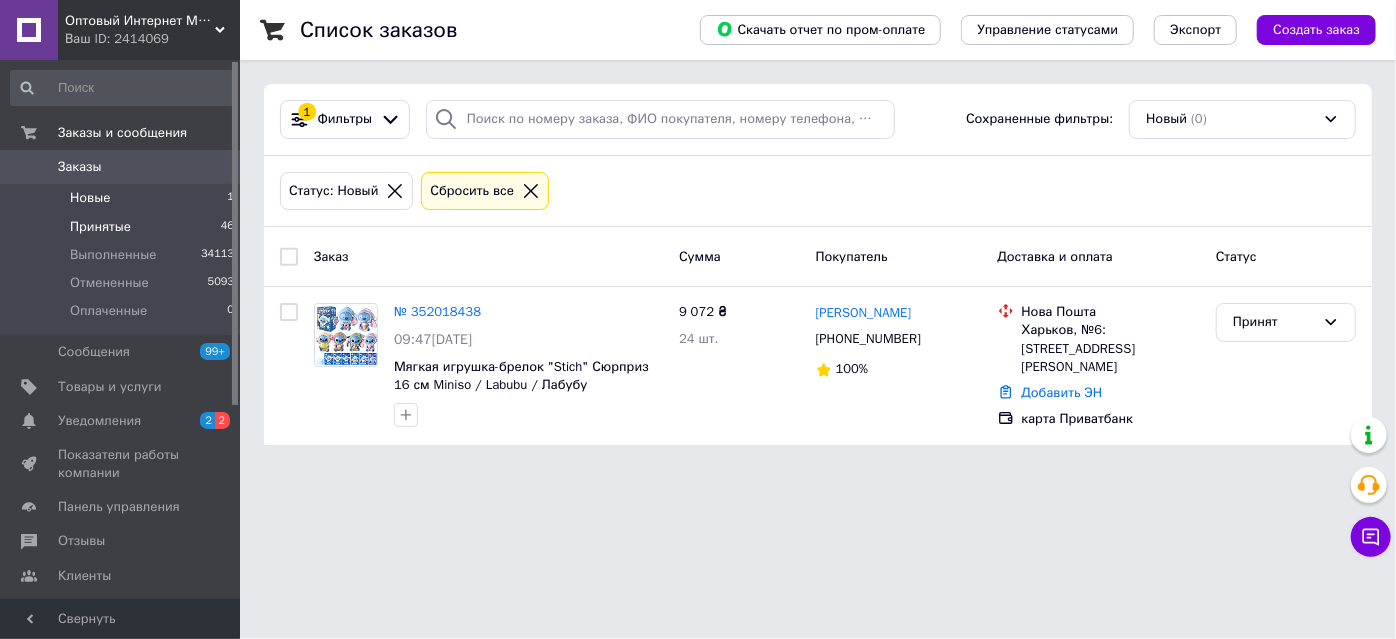click on "Принятые" at bounding box center [100, 227] 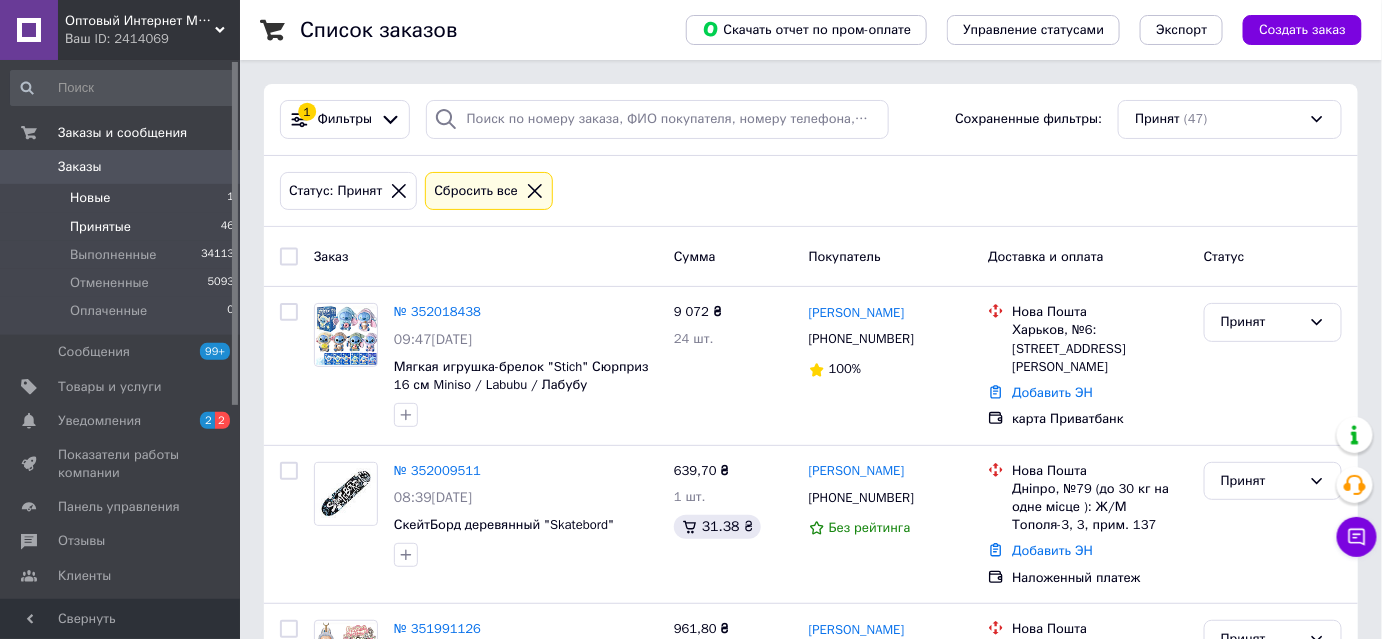 click on "Новые 1" at bounding box center (123, 198) 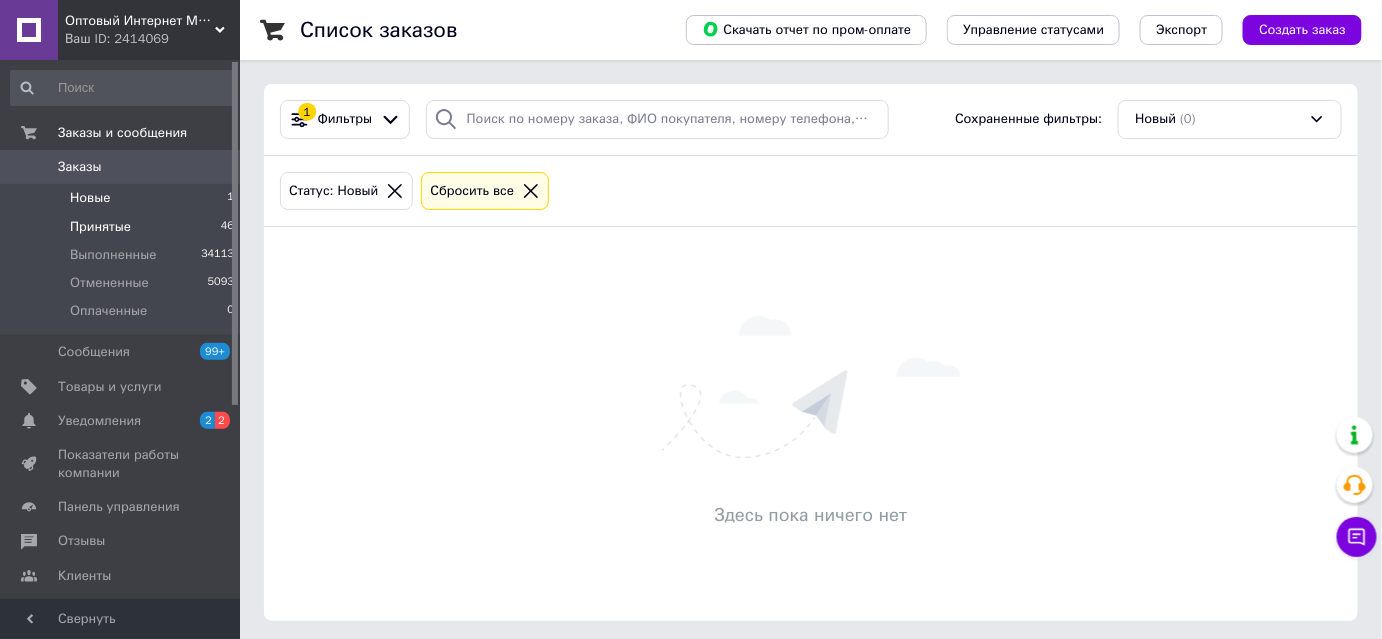 click on "Принятые 46" at bounding box center [123, 227] 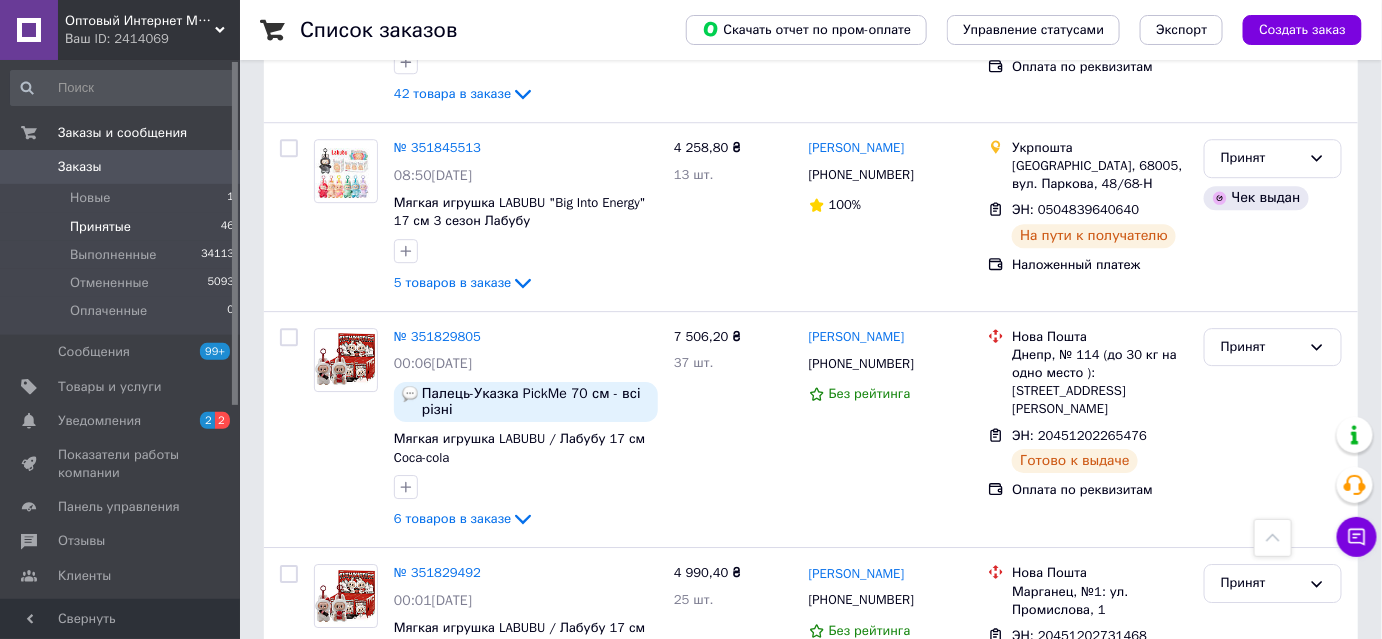 scroll, scrollTop: 1909, scrollLeft: 0, axis: vertical 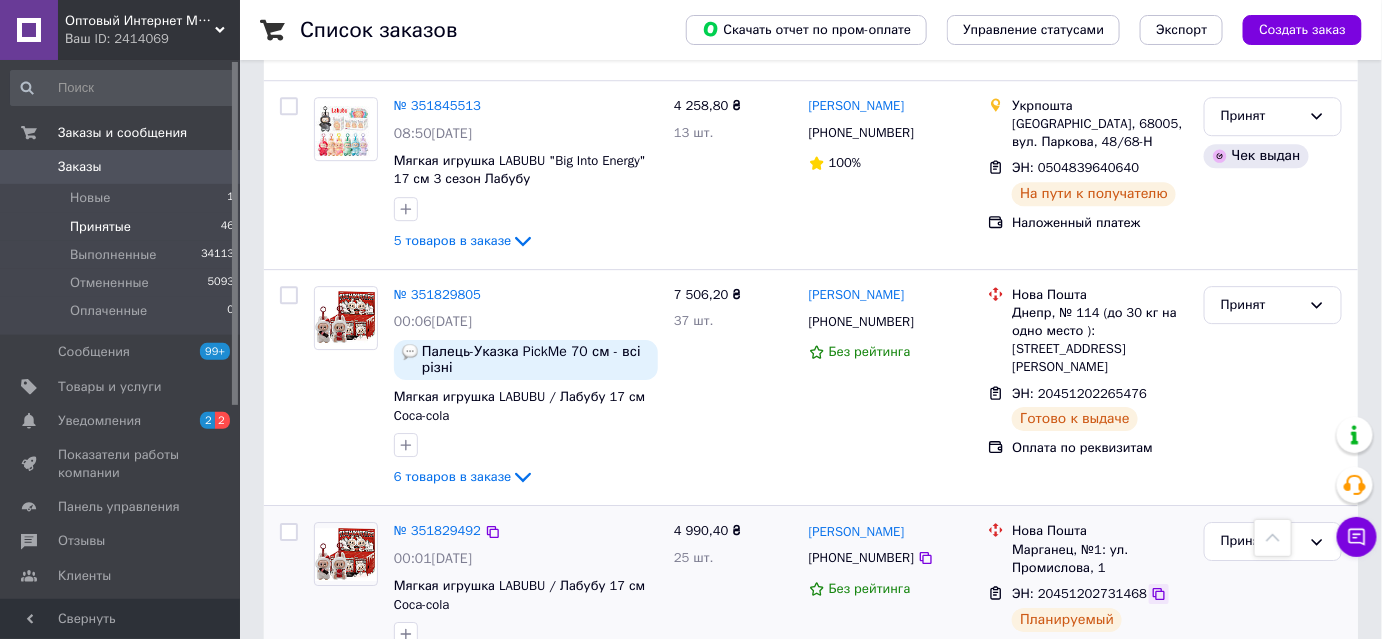 click 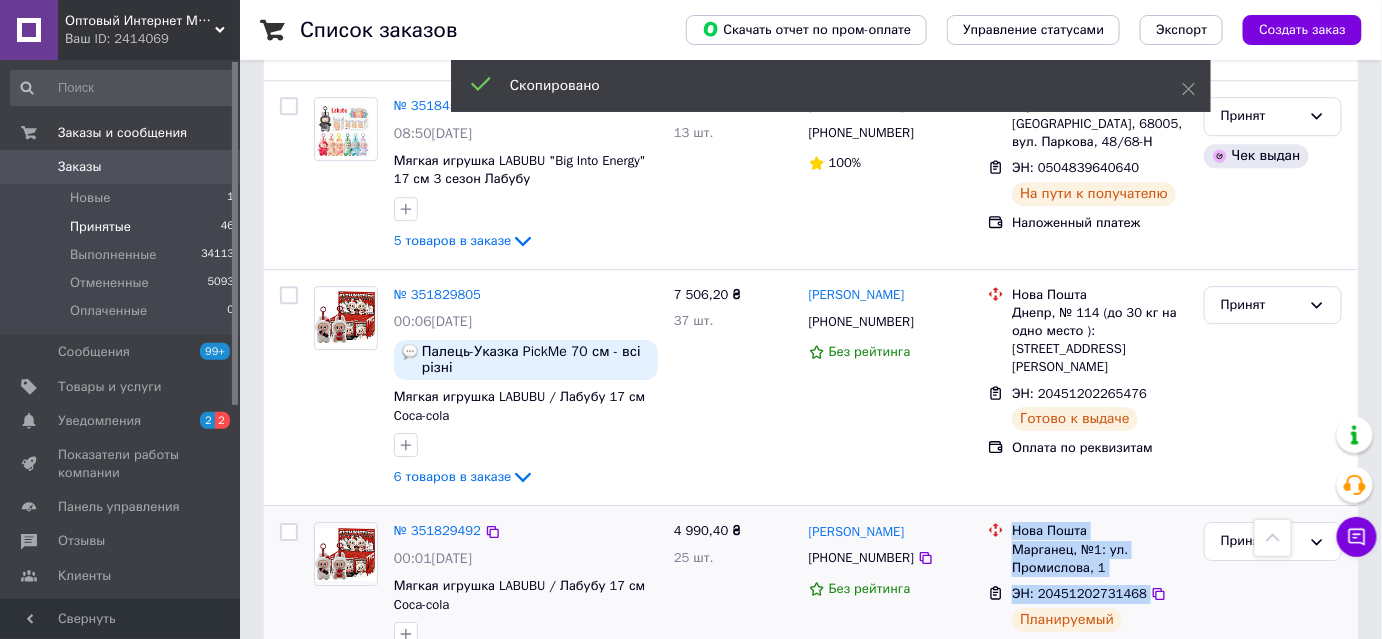 drag, startPoint x: 1007, startPoint y: 445, endPoint x: 1157, endPoint y: 518, distance: 166.82027 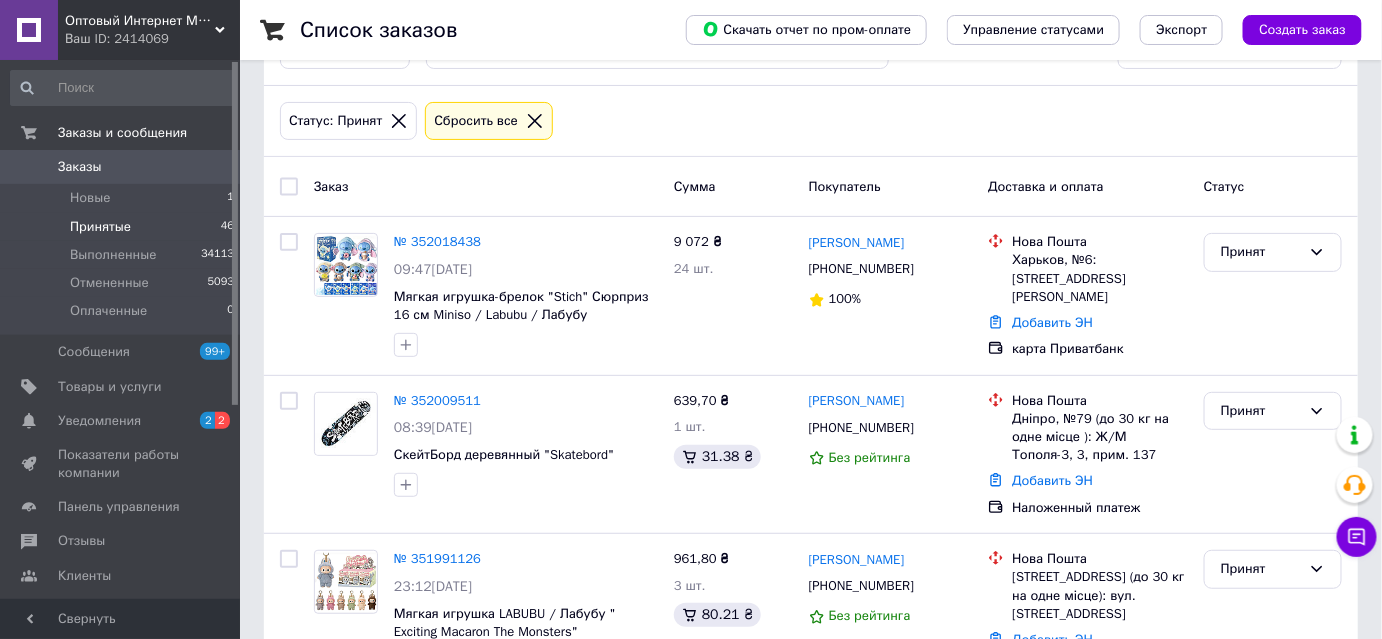 scroll, scrollTop: 0, scrollLeft: 0, axis: both 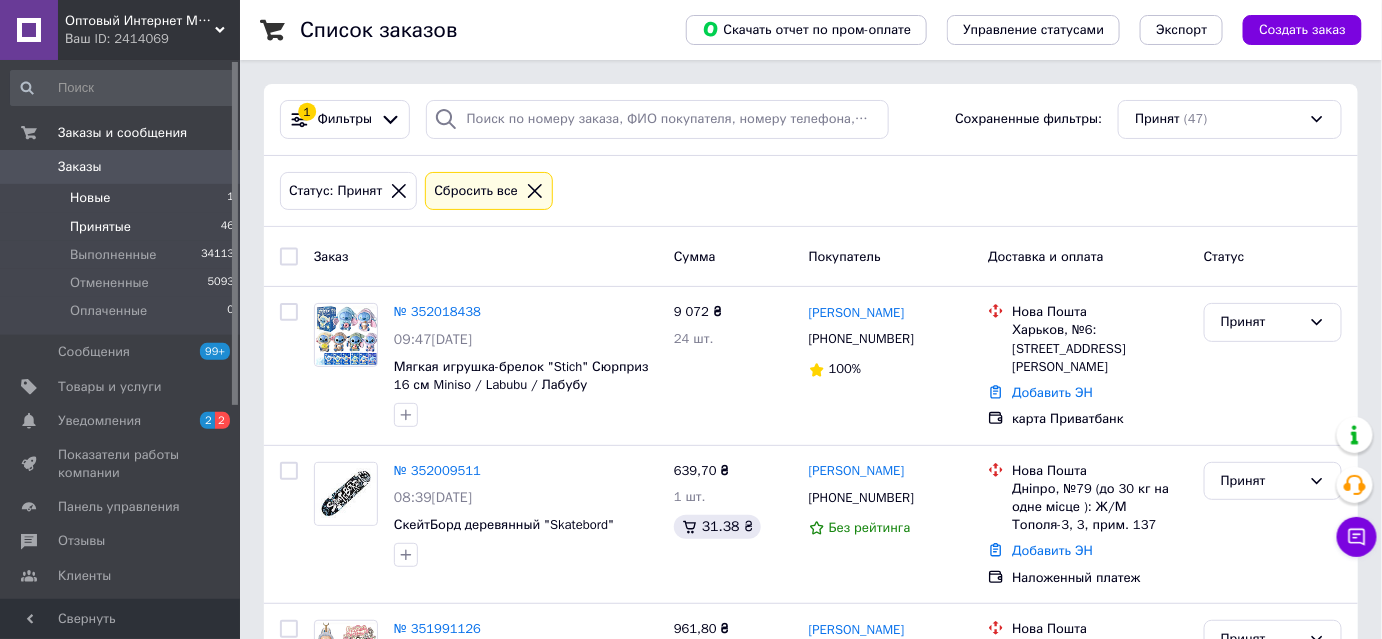 click on "Новые 1" at bounding box center (123, 198) 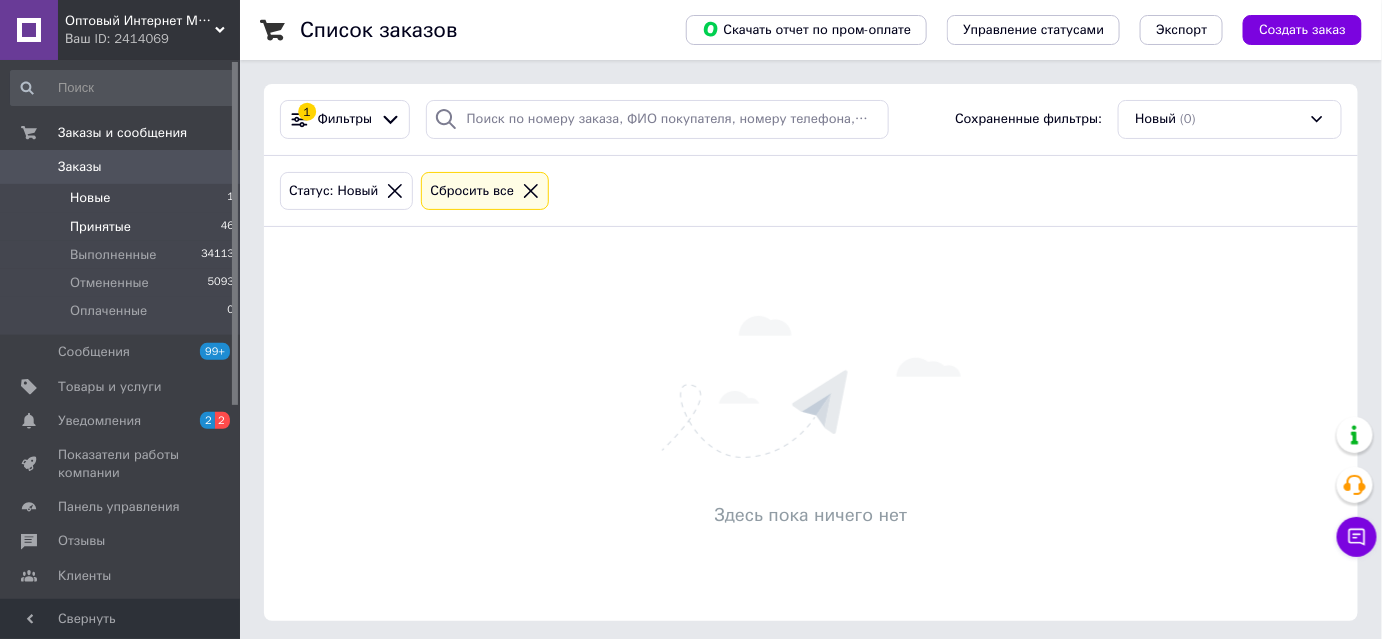 click on "Принятые 46" at bounding box center [123, 227] 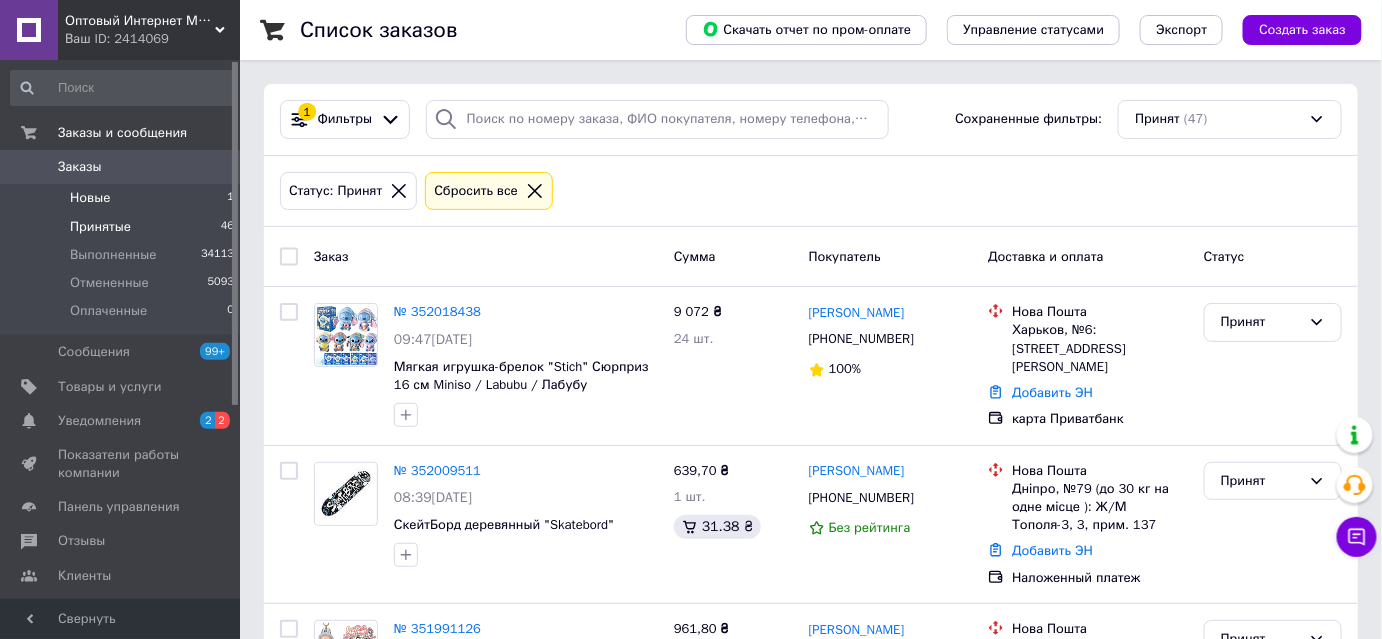 click on "Новые 1" at bounding box center [123, 198] 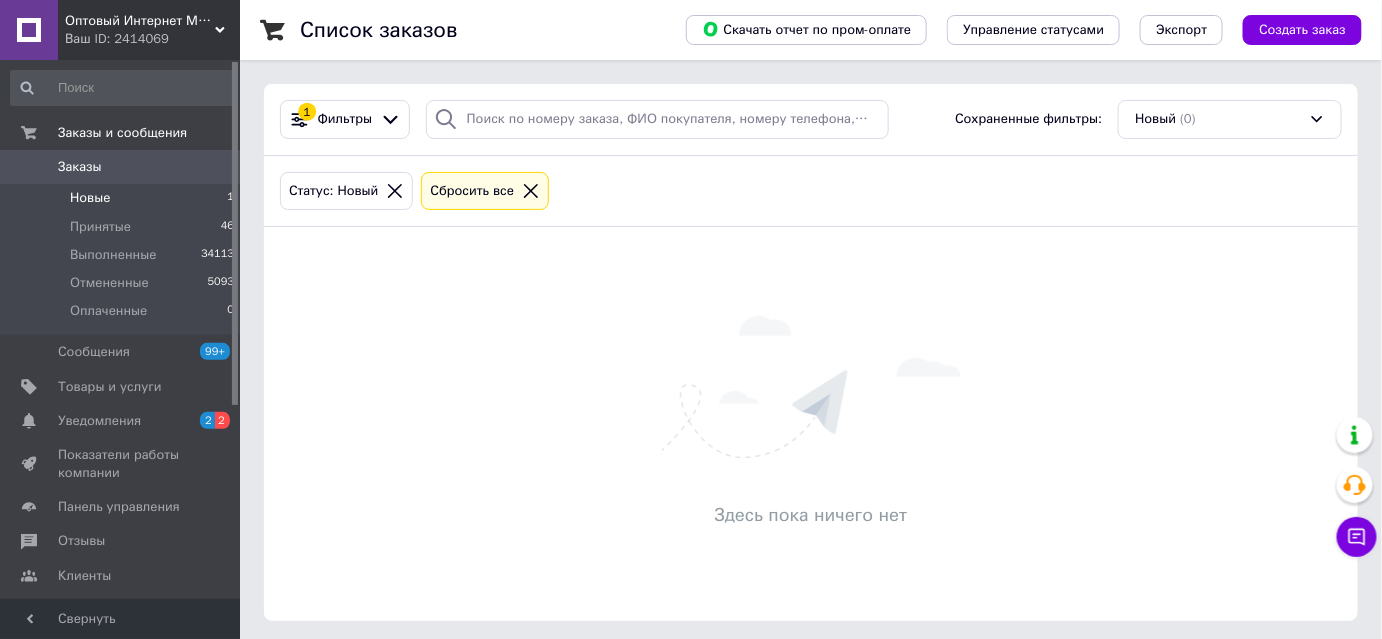 click on "Новые 1" at bounding box center [123, 198] 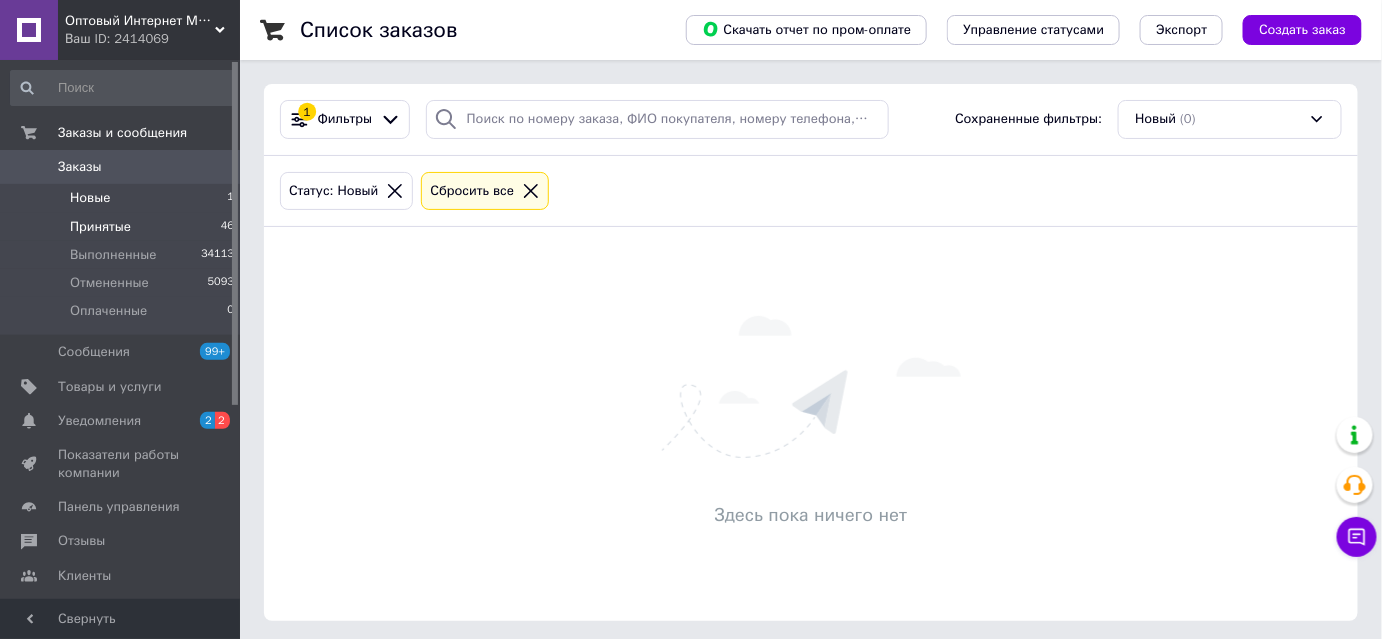 click on "Принятые 46" at bounding box center [123, 227] 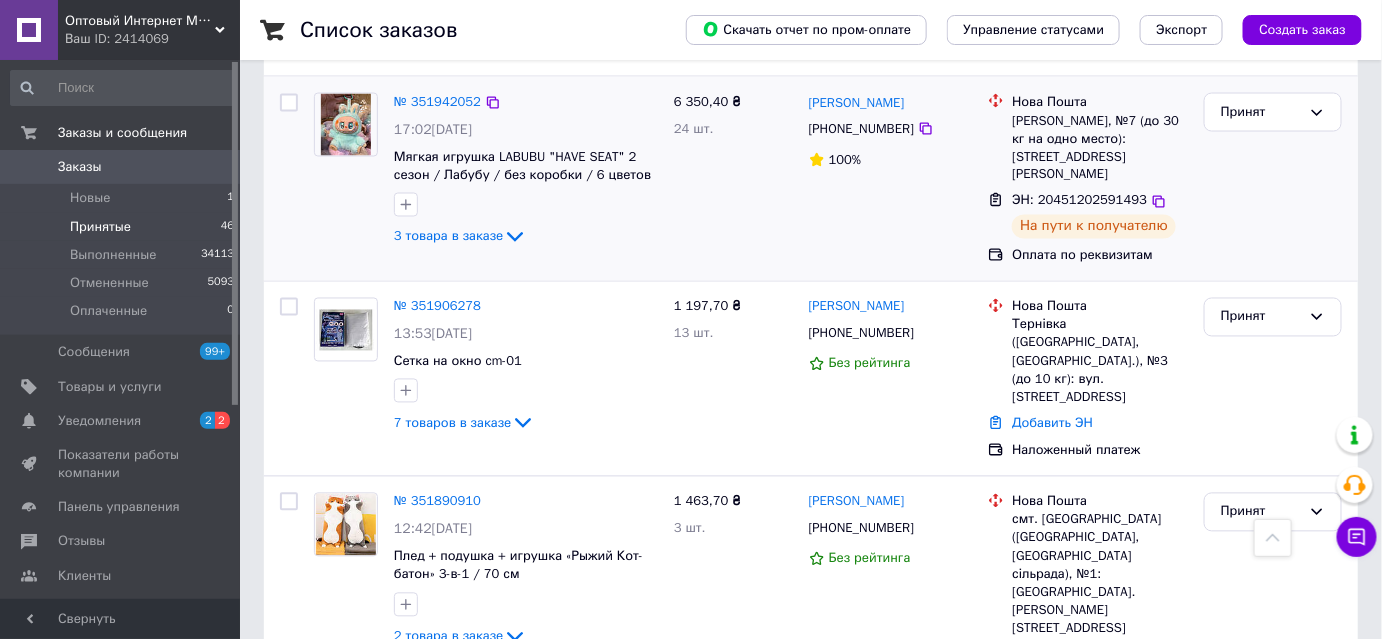 scroll, scrollTop: 1181, scrollLeft: 0, axis: vertical 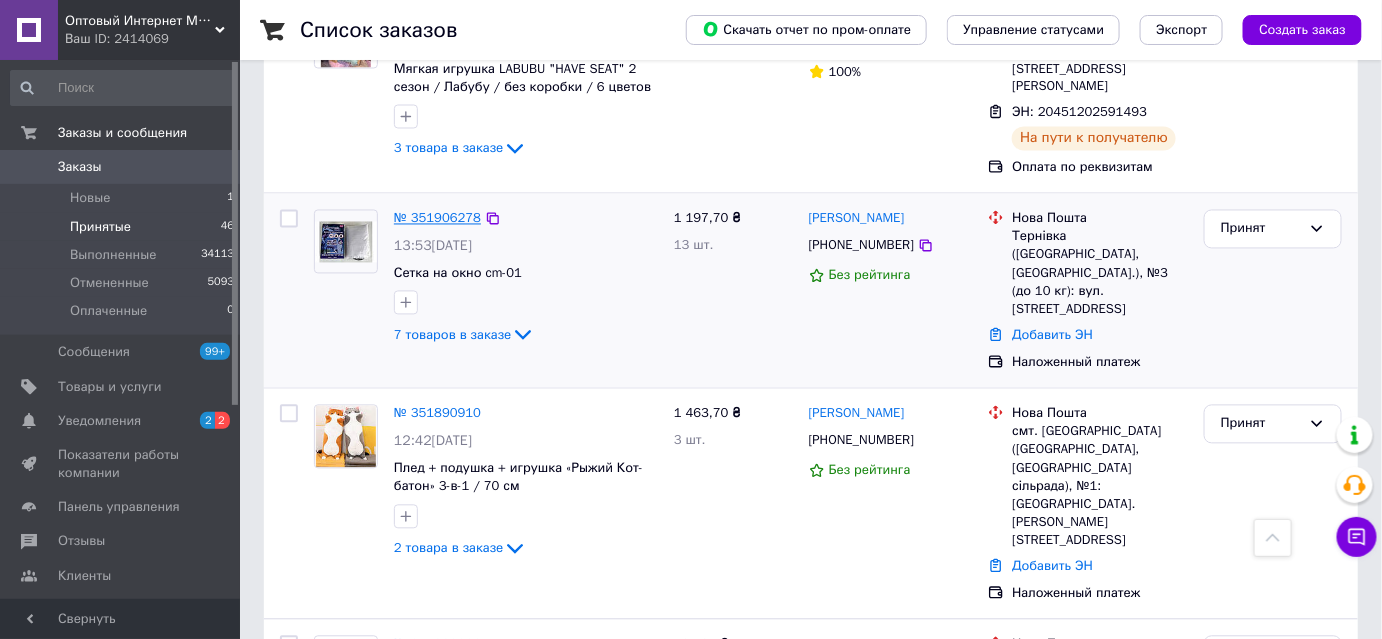 click on "№ 351906278" at bounding box center (437, 218) 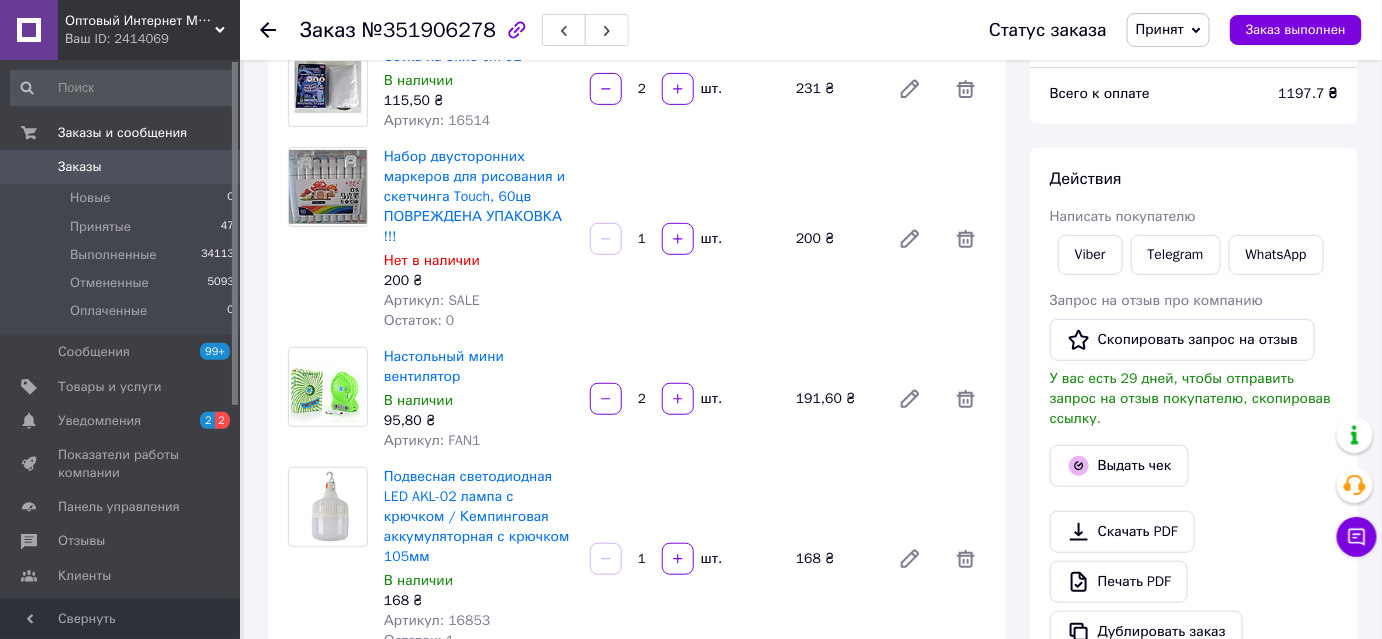scroll, scrollTop: 0, scrollLeft: 0, axis: both 